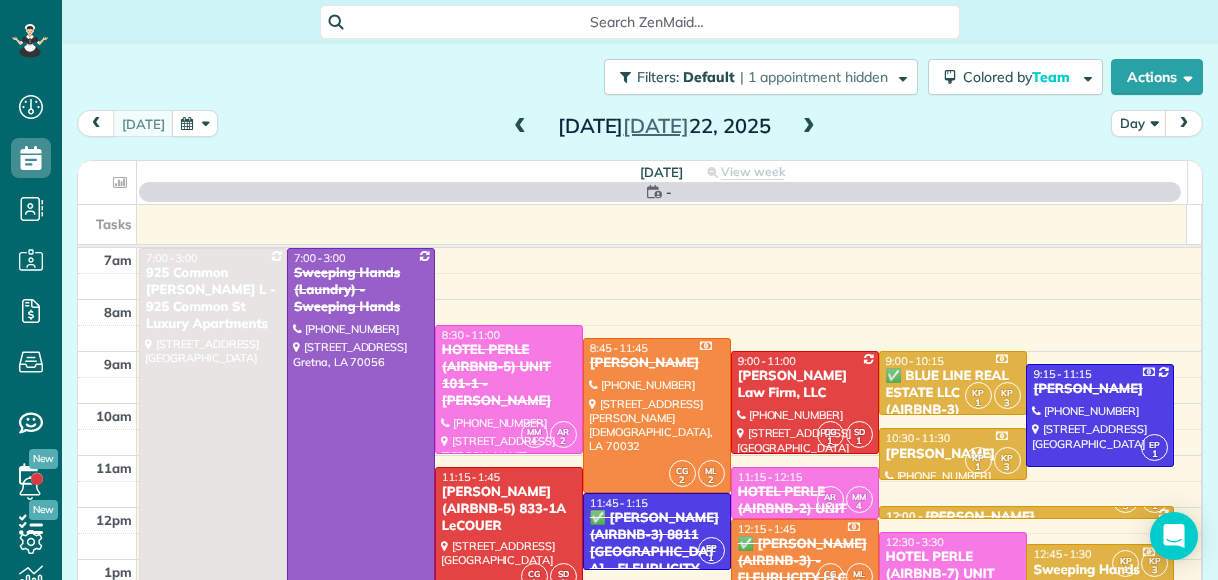 scroll, scrollTop: 0, scrollLeft: 0, axis: both 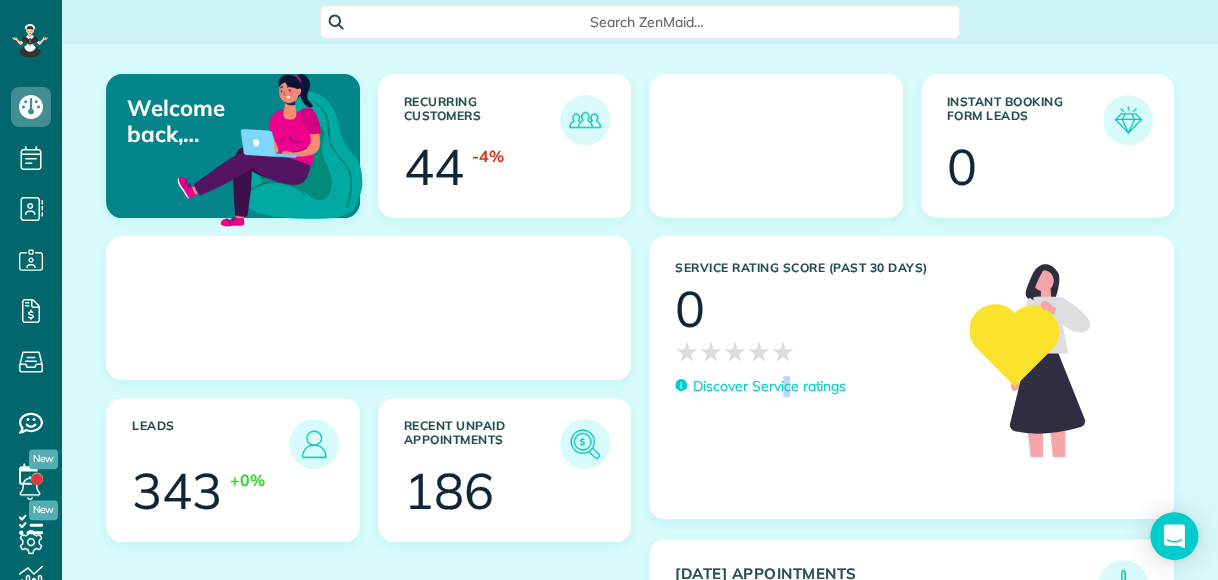 click on "Service Rating score (past 30 days)
0
★
★
★
★
★
★
★
★
★
★
Discover Service ratings" at bounding box center (911, 936) 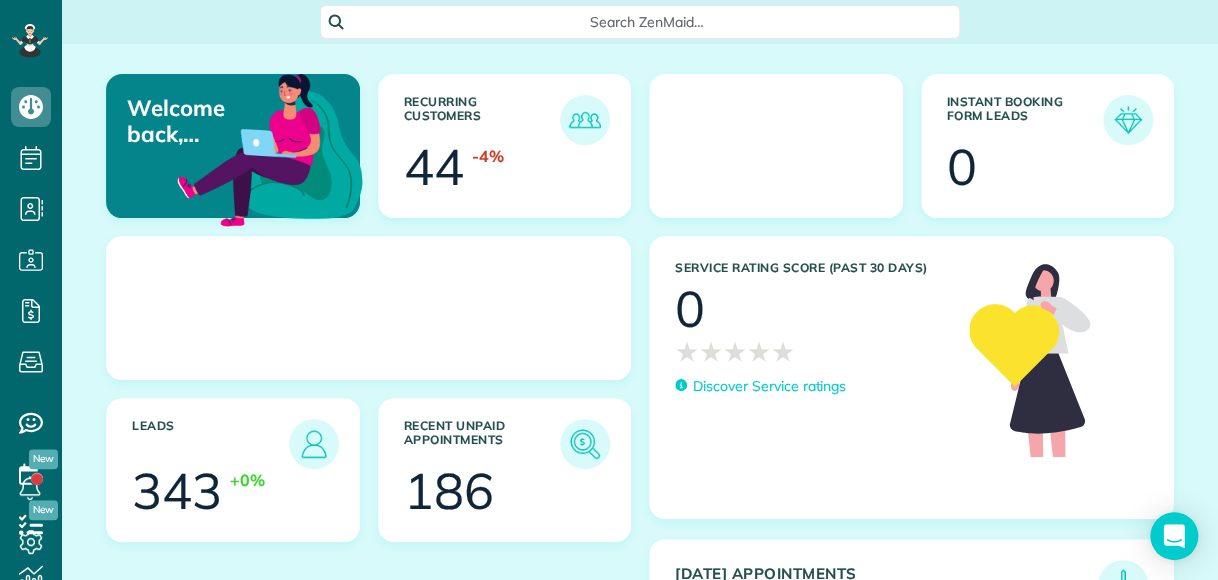 click on "Service Rating score (past 30 days)
0
★
★
★
★
★
★
★
★
★
★
Discover Service ratings" at bounding box center (911, 377) 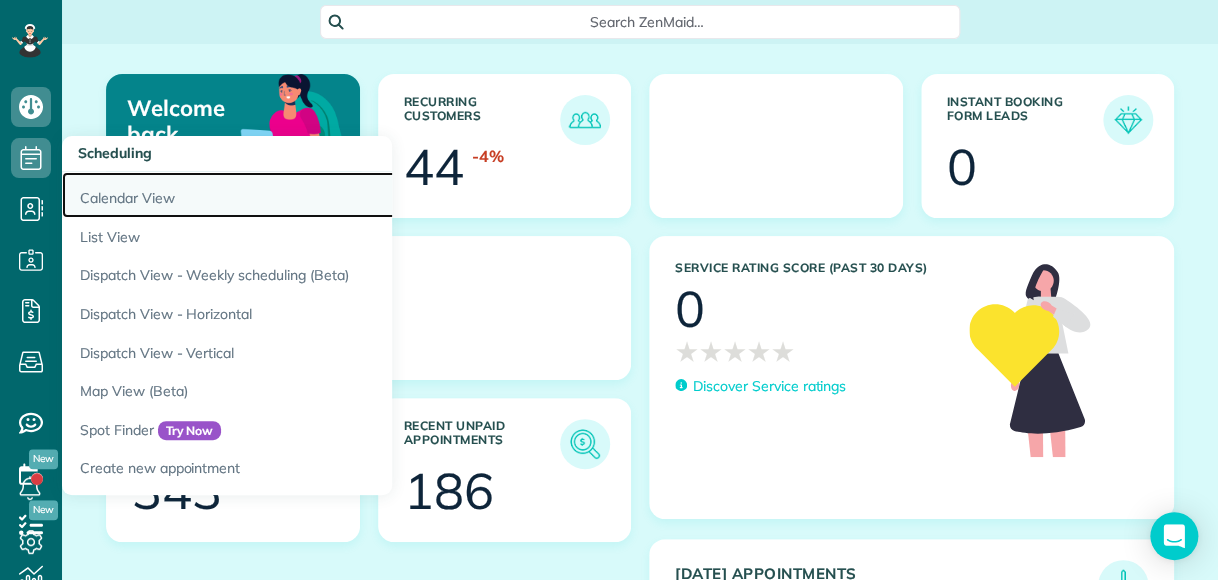 click on "Calendar View" at bounding box center (312, 195) 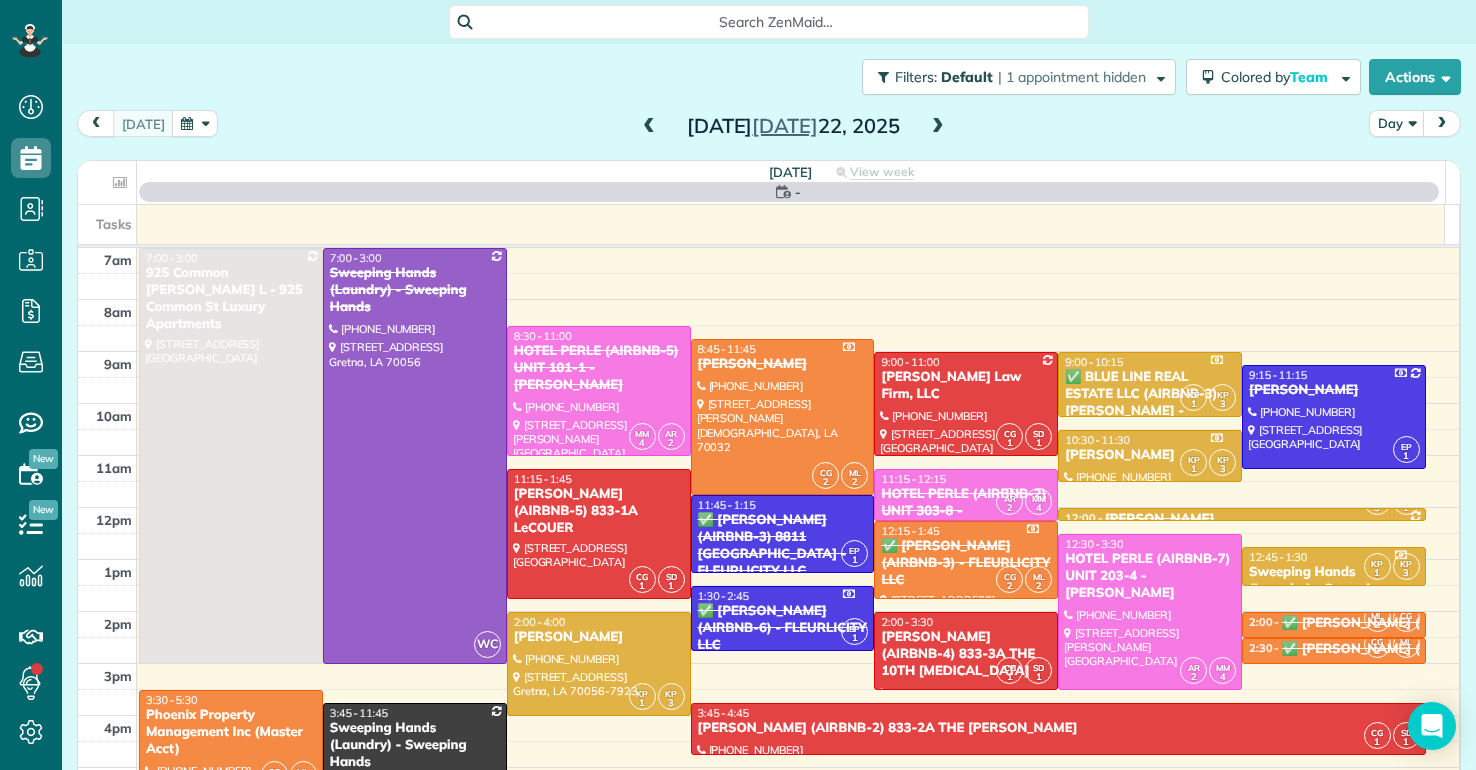 scroll, scrollTop: 0, scrollLeft: 0, axis: both 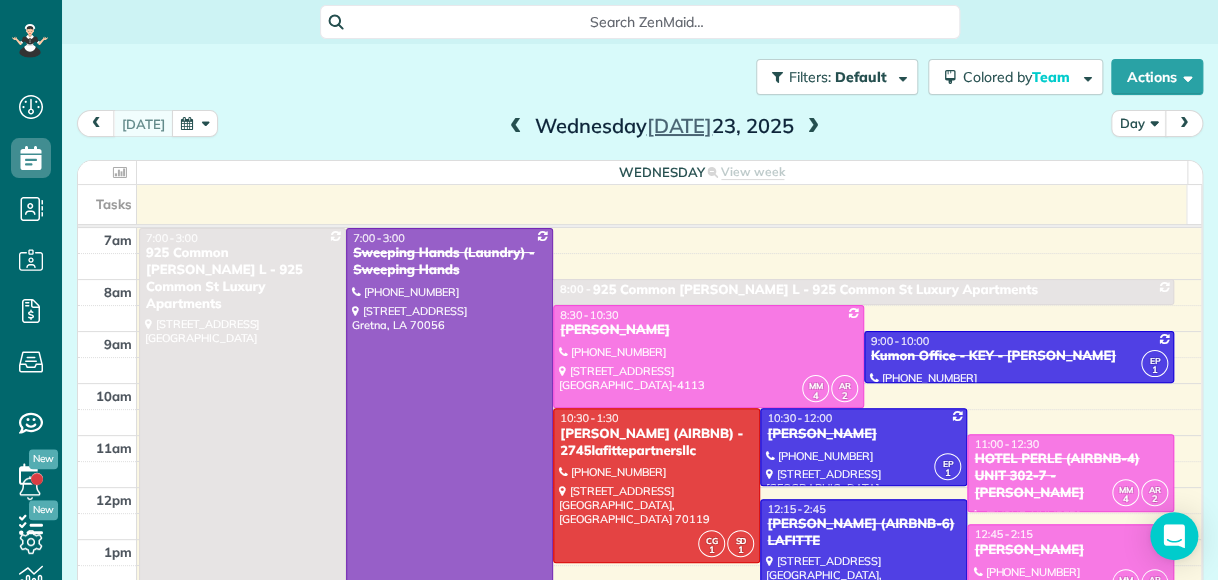 click on "Filters:   Default
Colored by  Team
Color by Cleaner
Color by Team
Color by Status
Color by Recurrence
Color by Paid/Unpaid
Filters  Default
Schedule Changes
Actions
Create Appointment
Create Task
Clock In/Out
Send Work Orders
Print Route Sheets
Today's Emails/Texts
View Metrics" at bounding box center (640, 292) 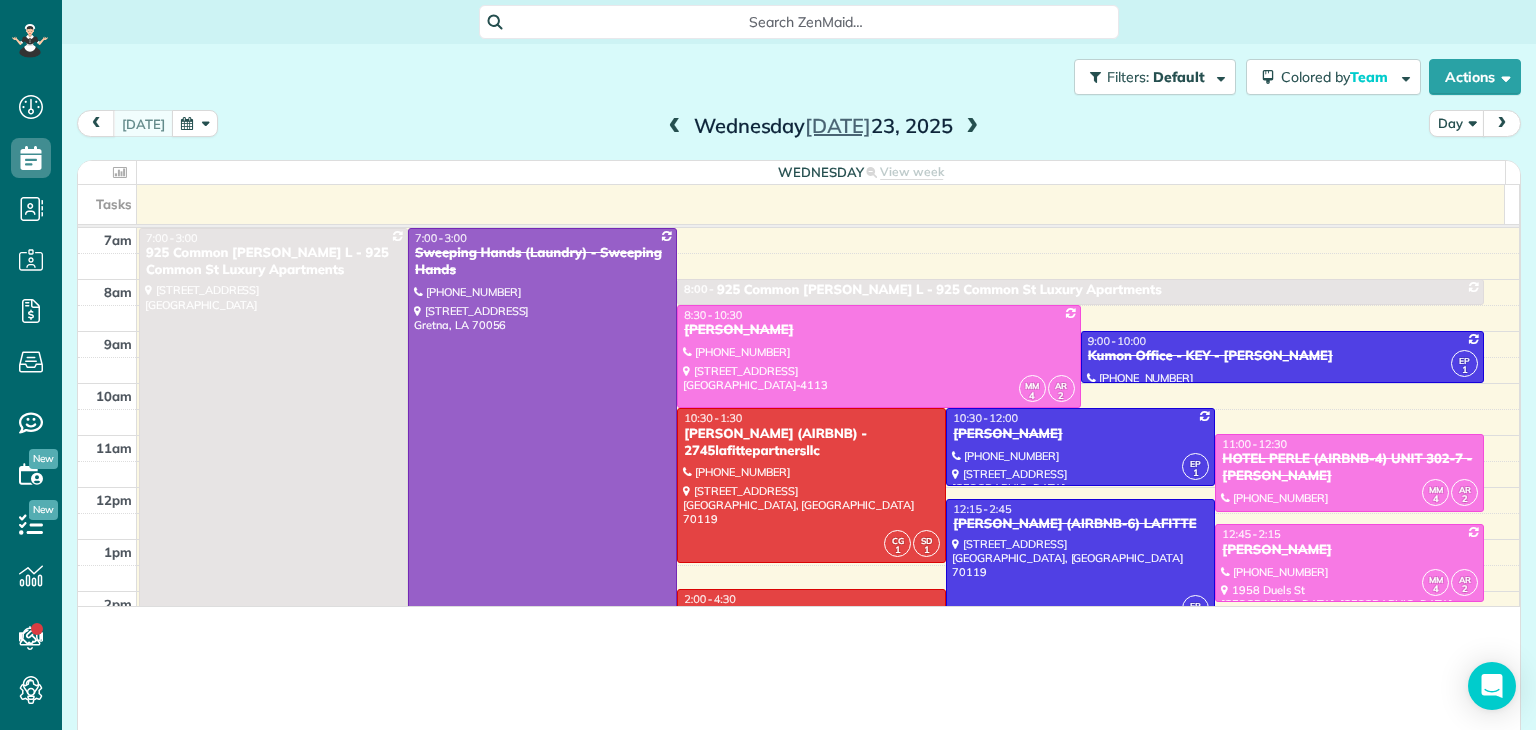 scroll, scrollTop: 729, scrollLeft: 61, axis: both 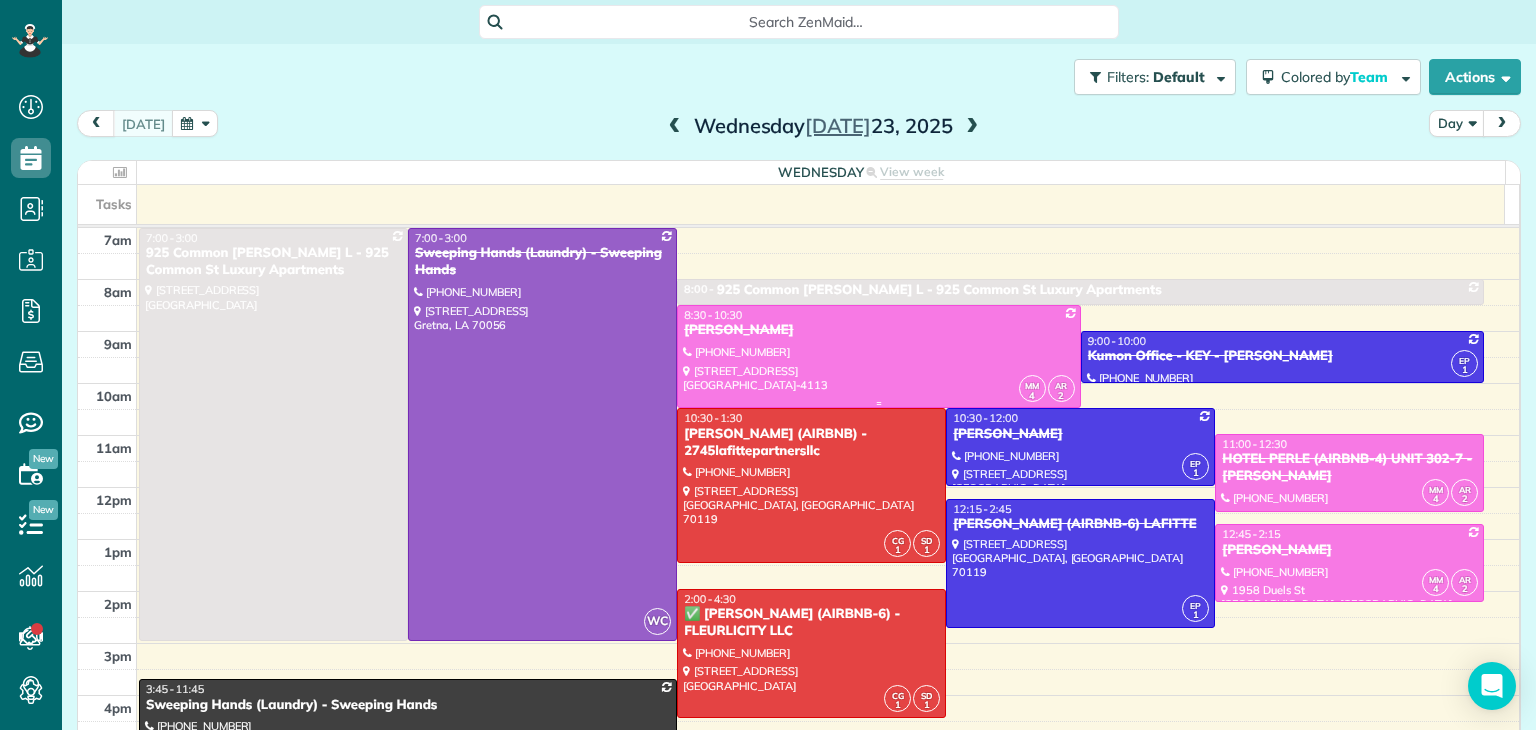 click at bounding box center [879, 356] 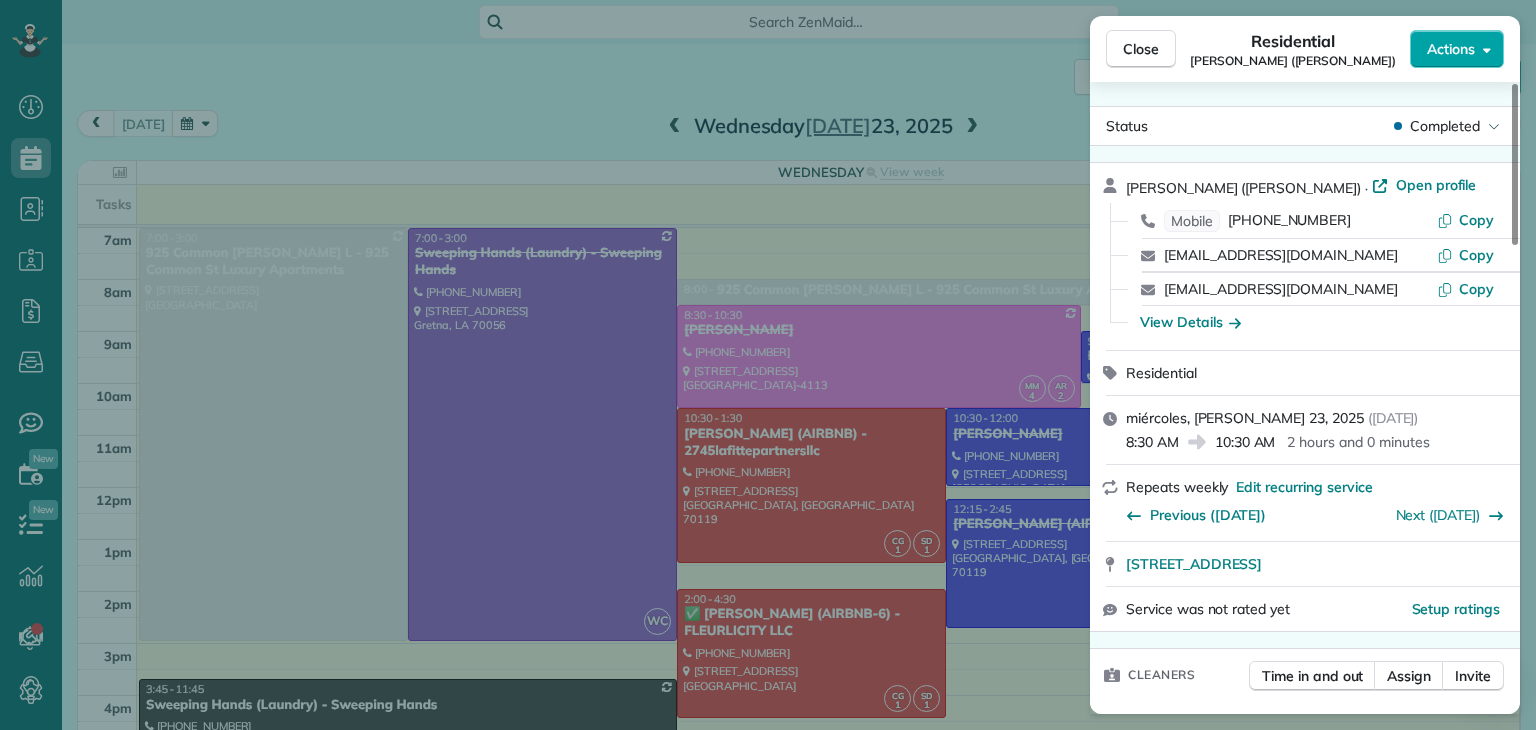click on "Actions" at bounding box center [1451, 49] 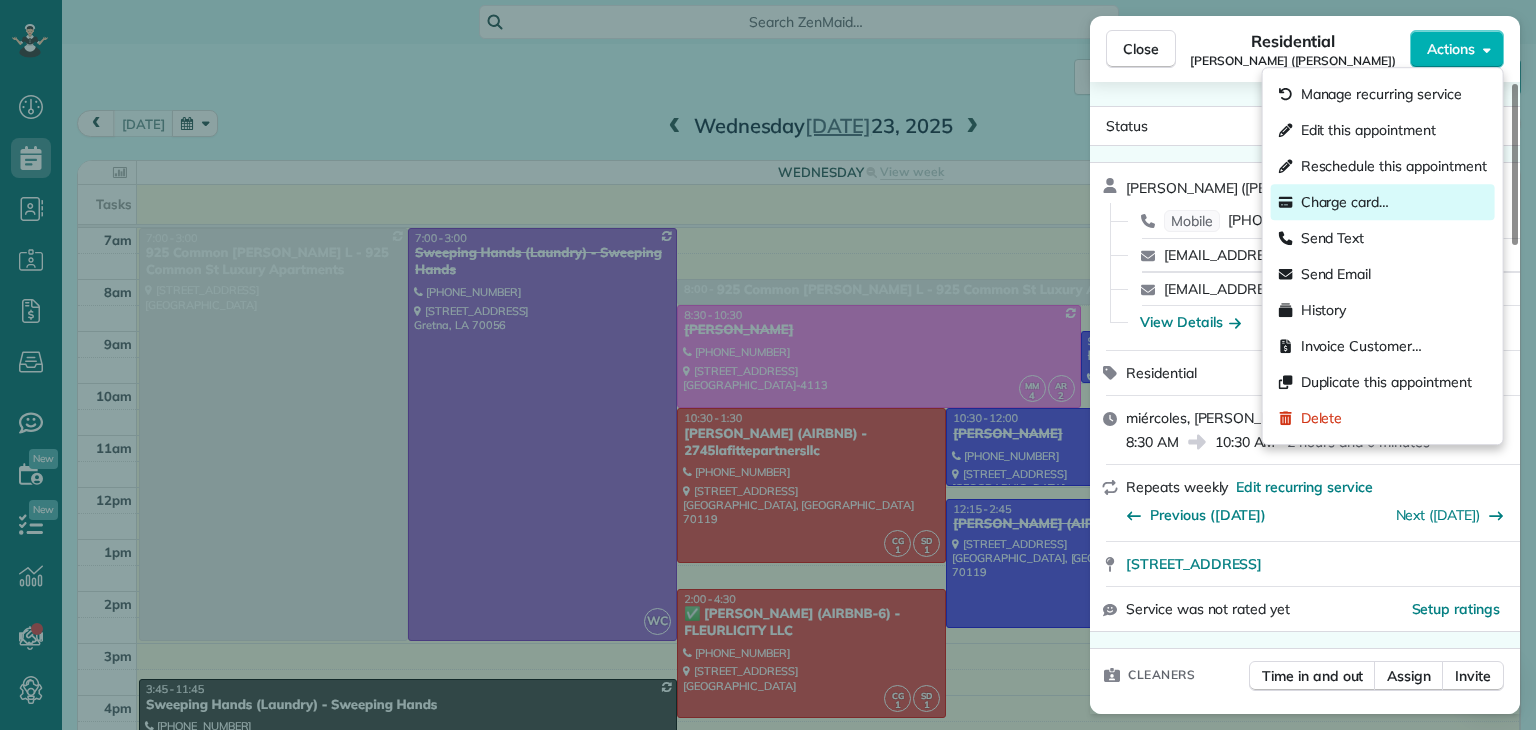 click on "Charge card…" at bounding box center (1345, 202) 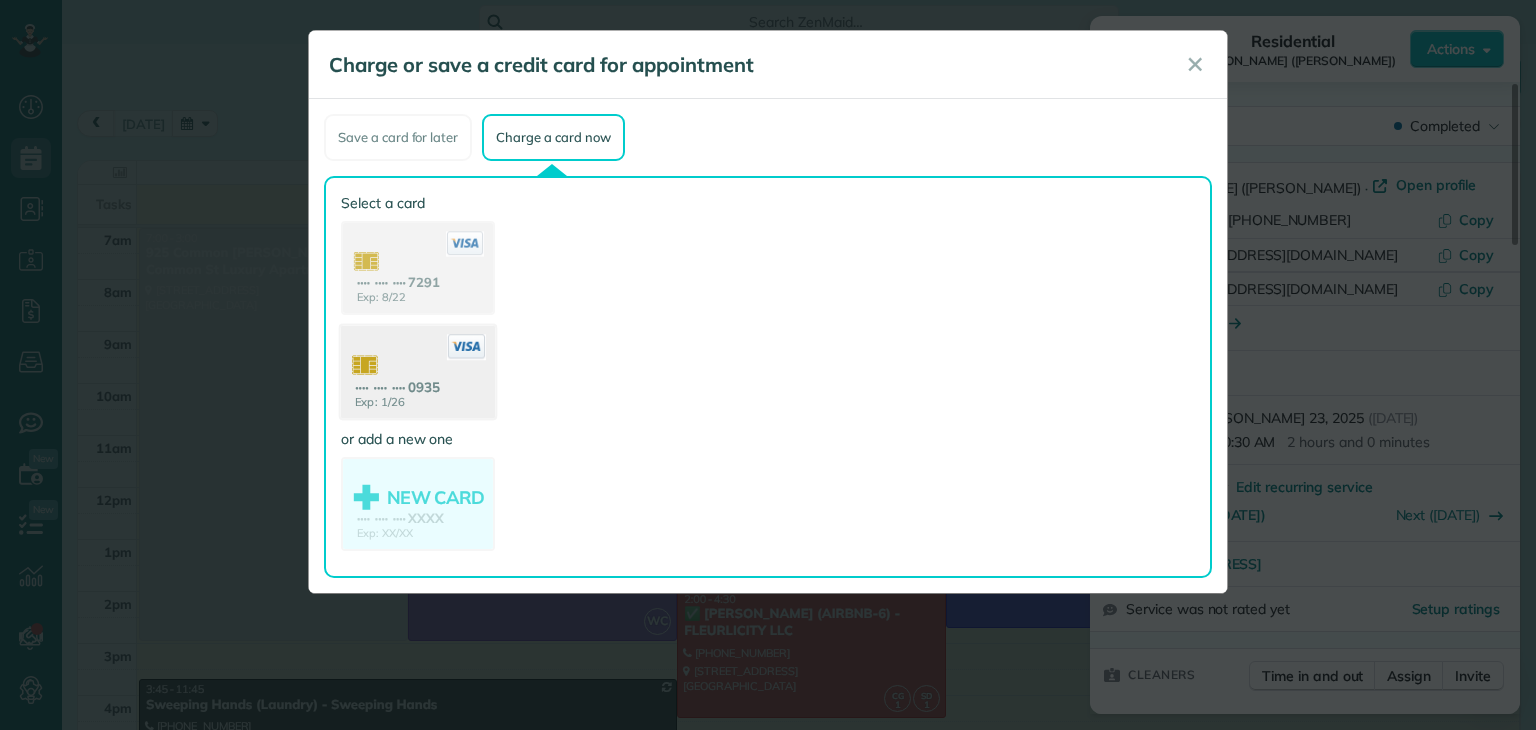 click 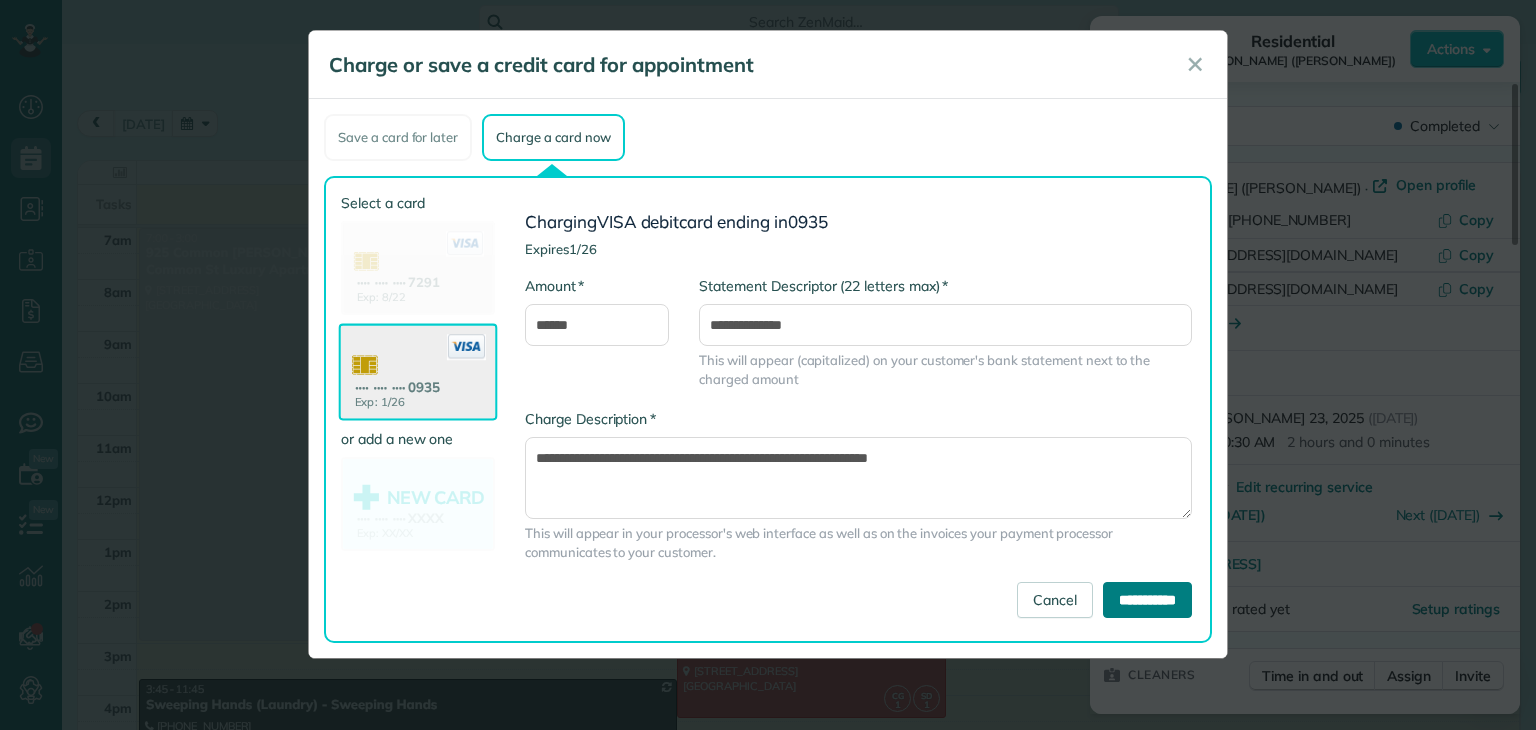 click on "**********" at bounding box center [1147, 600] 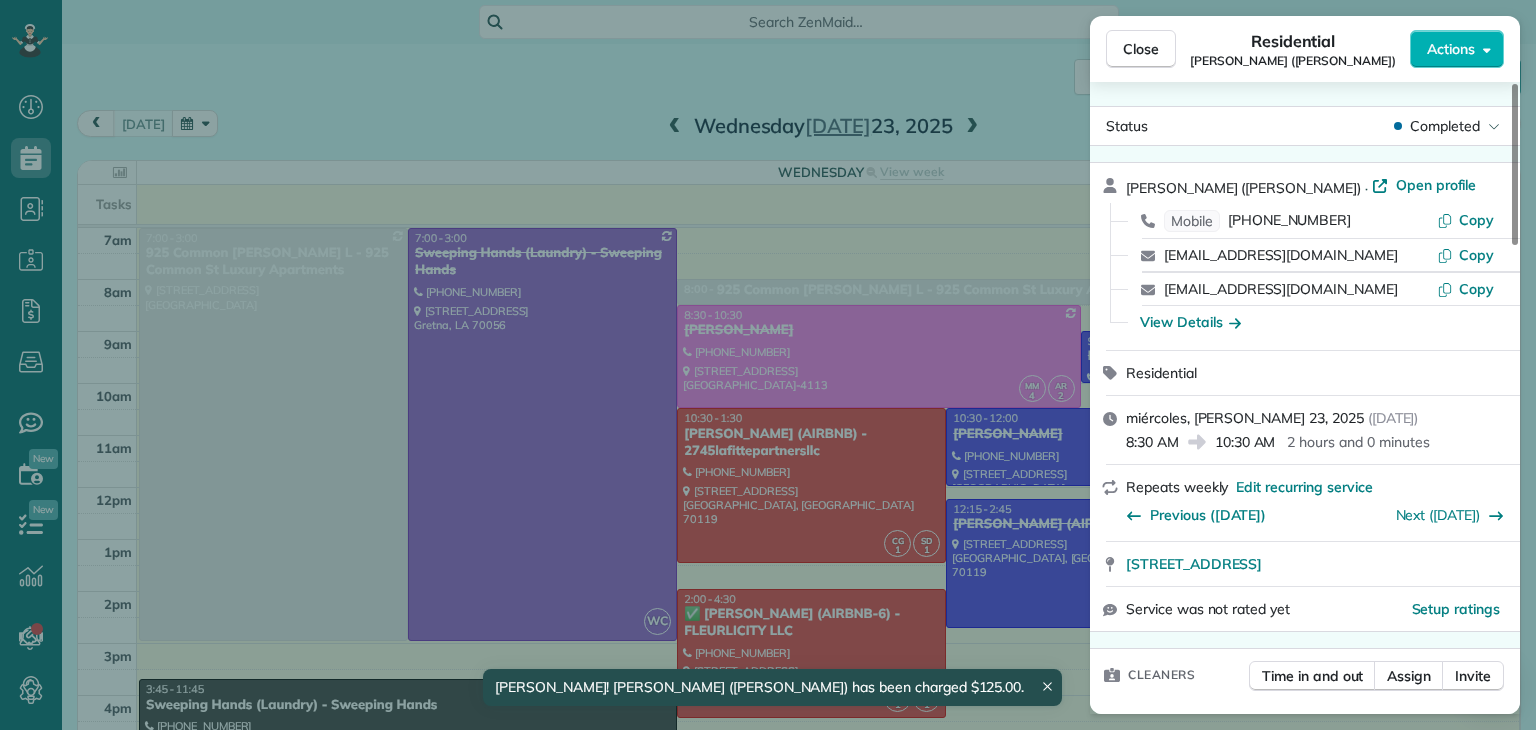 drag, startPoint x: 316, startPoint y: 89, endPoint x: 268, endPoint y: 82, distance: 48.507732 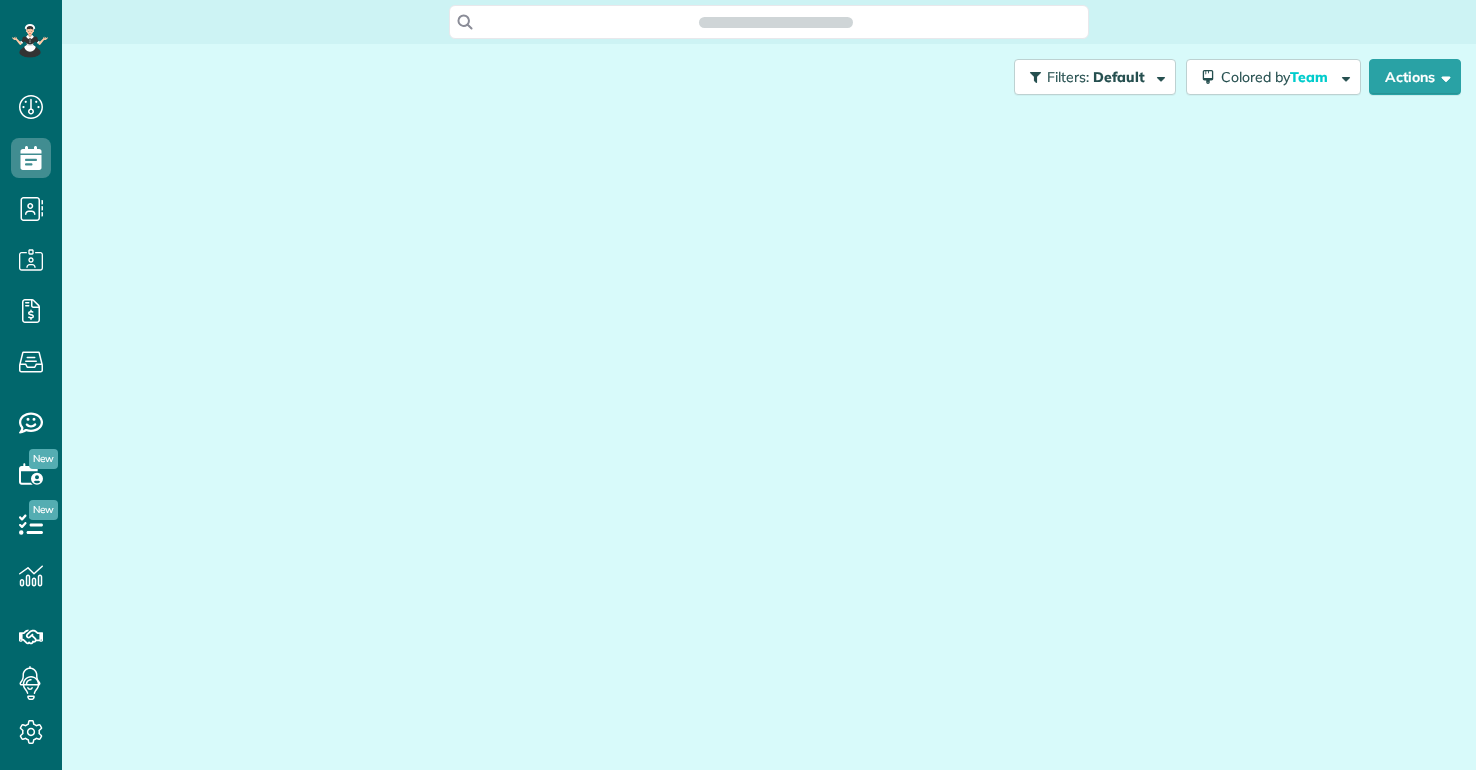 scroll, scrollTop: 0, scrollLeft: 0, axis: both 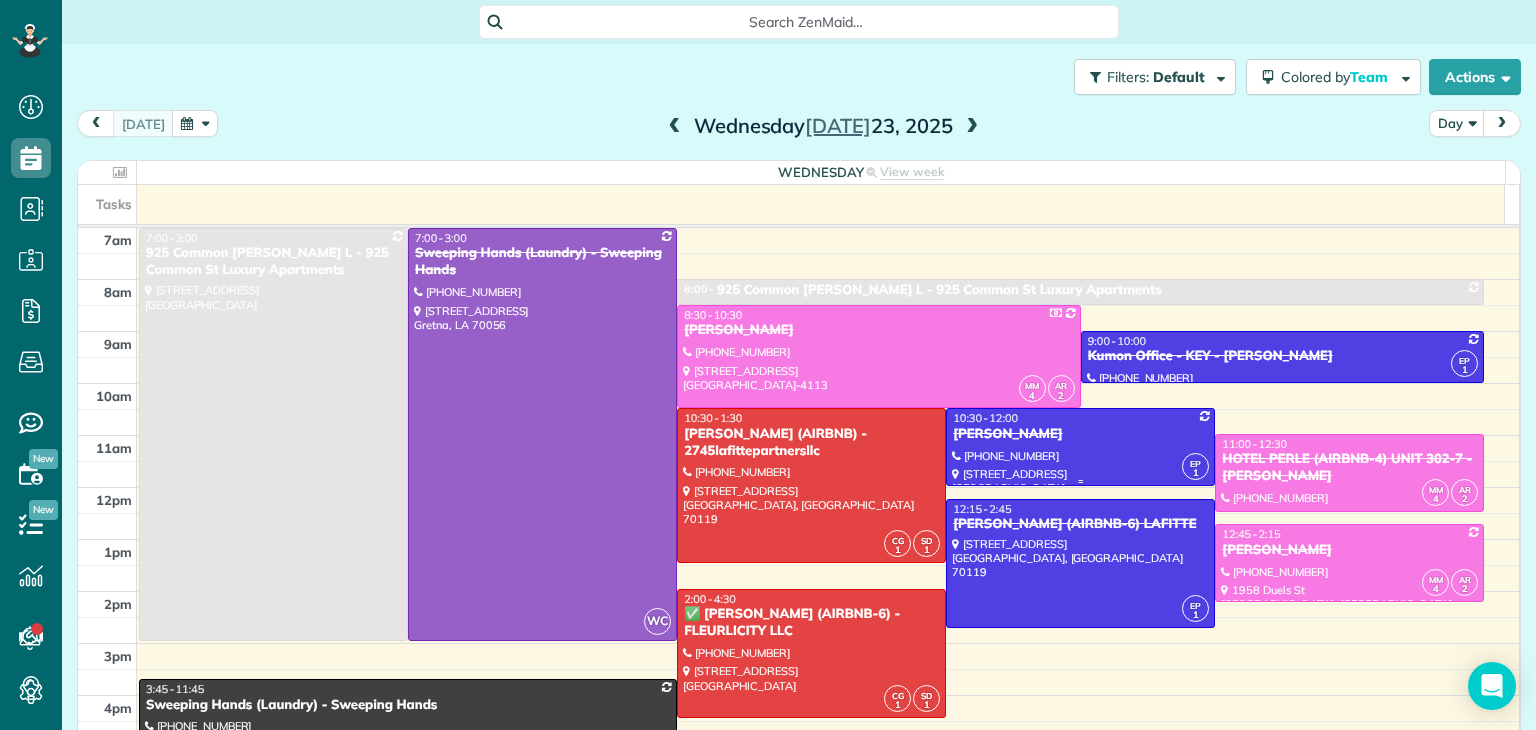 click on "BRYCE CRIER" at bounding box center (1080, 434) 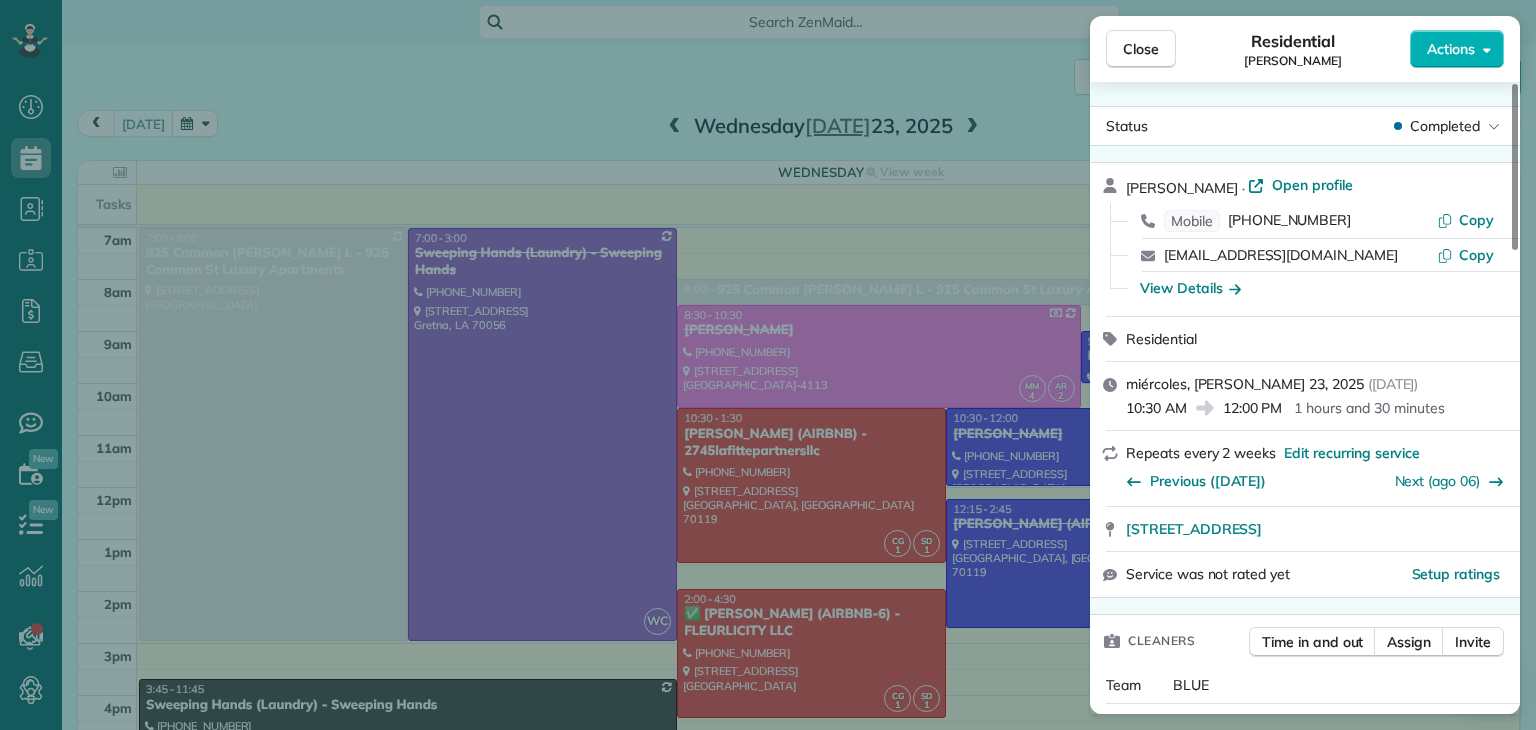 scroll, scrollTop: 800, scrollLeft: 0, axis: vertical 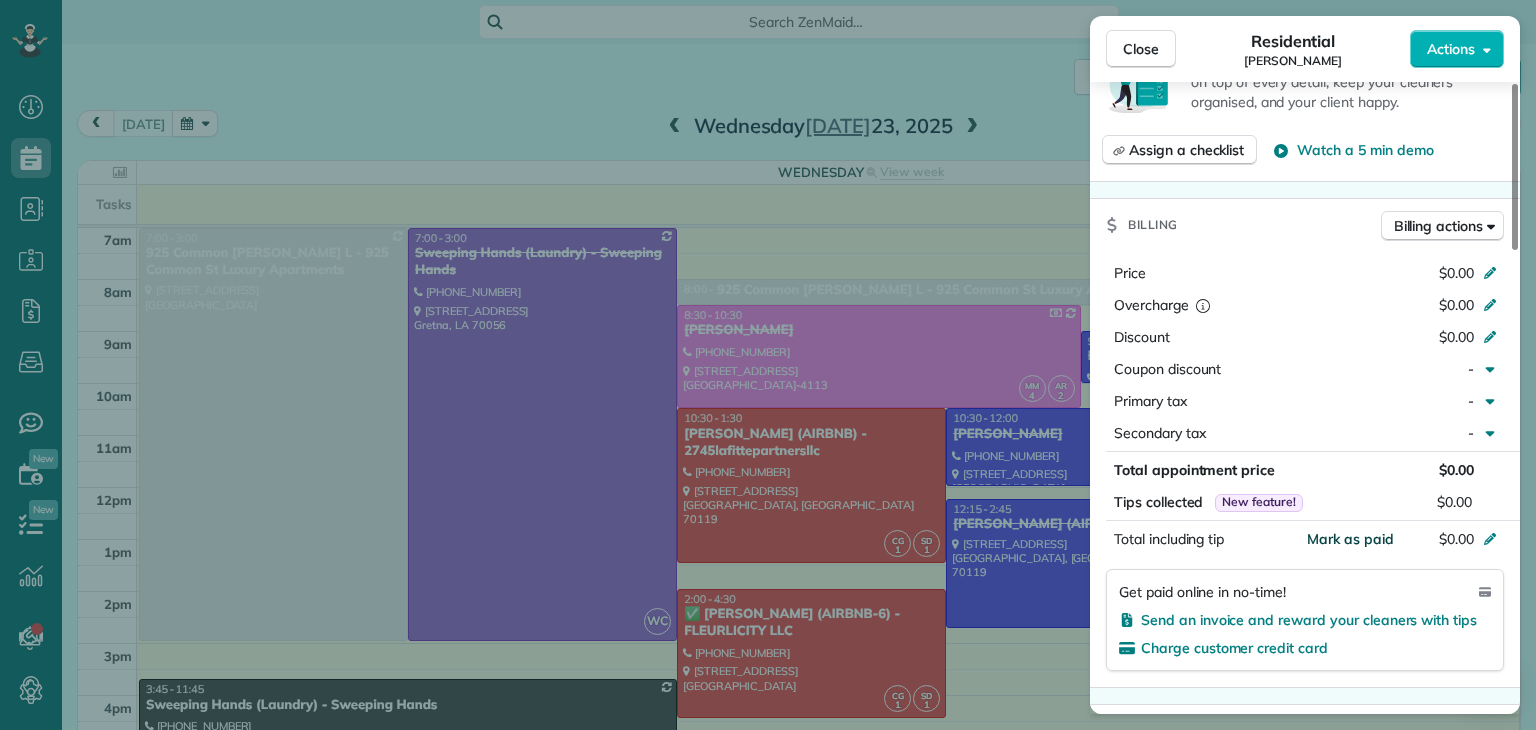 click on "Mark as paid" at bounding box center (1350, 539) 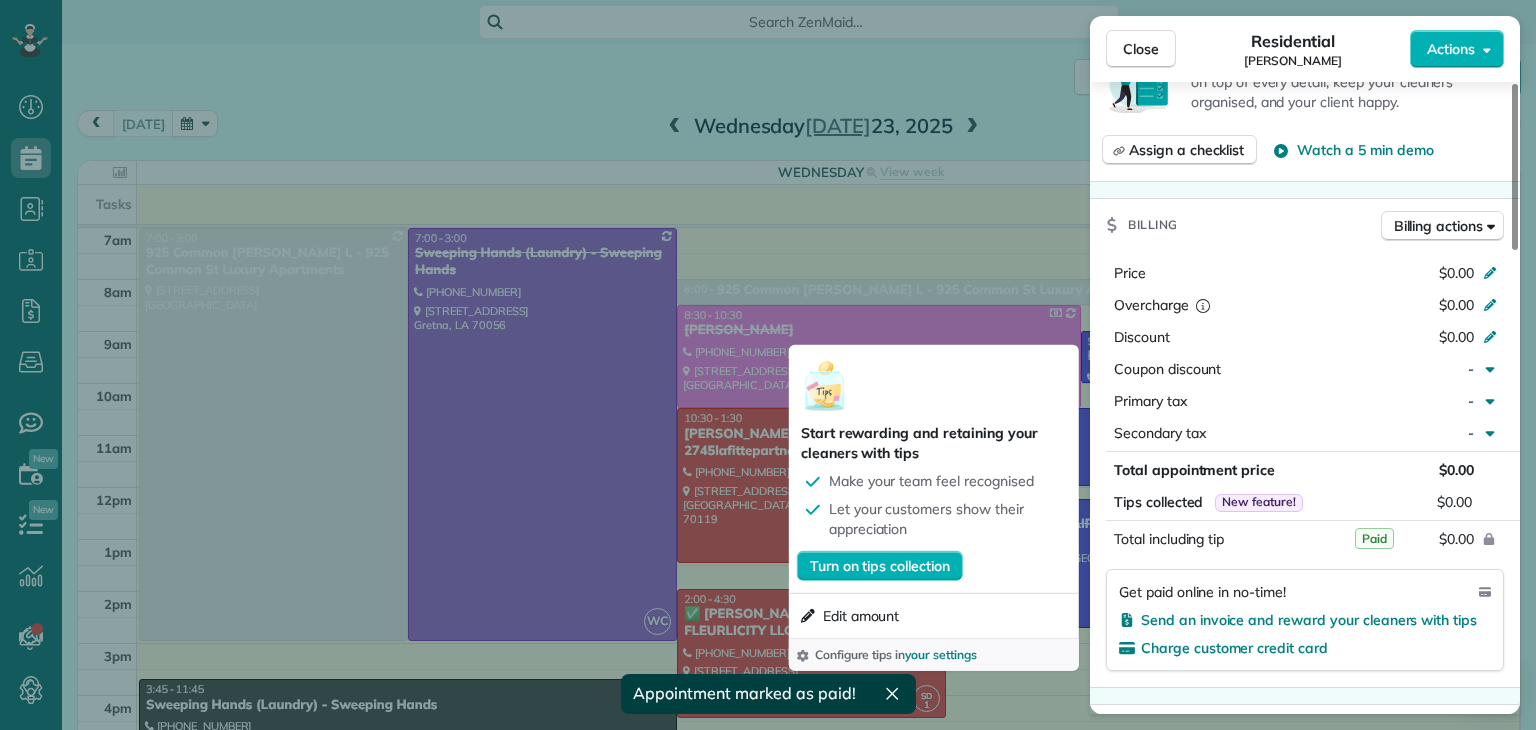 click on "Close Residential BRYCE CRIER Actions Status Completed BRYCE CRIER · Open profile Mobile (504) 331-4203 Copy iwdlandscape@gmail.com Copy View Details Residential miércoles, julio 23, 2025 ( today ) 10:30 AM 12:00 PM 1 hours and 30 minutes Repeats every 2 weeks Edit recurring service Previous (jul 09) Next (ago 06) 2130 Annunciation Street New Orleans LA 70130 Service was not rated yet Setup ratings Cleaners Time in and out Assign Invite Team BLUE Cleaners EUNICE   PALMA 10:31 AM 12:00 PM Checklist Try Now Keep this appointment up to your standards. Stay on top of every detail, keep your cleaners organised, and your client happy. Assign a checklist Watch a 5 min demo Billing Billing actions Price $0.00 Overcharge $0.00 Discount $0.00 Coupon discount - Primary tax - Secondary tax - Total appointment price $0.00 Tips collected New feature! $0.00 Paid Total including tip $0.00 Get paid online in no-time! Send an invoice and reward your cleaners with tips Charge customer credit card Appointment custom fields 0 1" at bounding box center (768, 365) 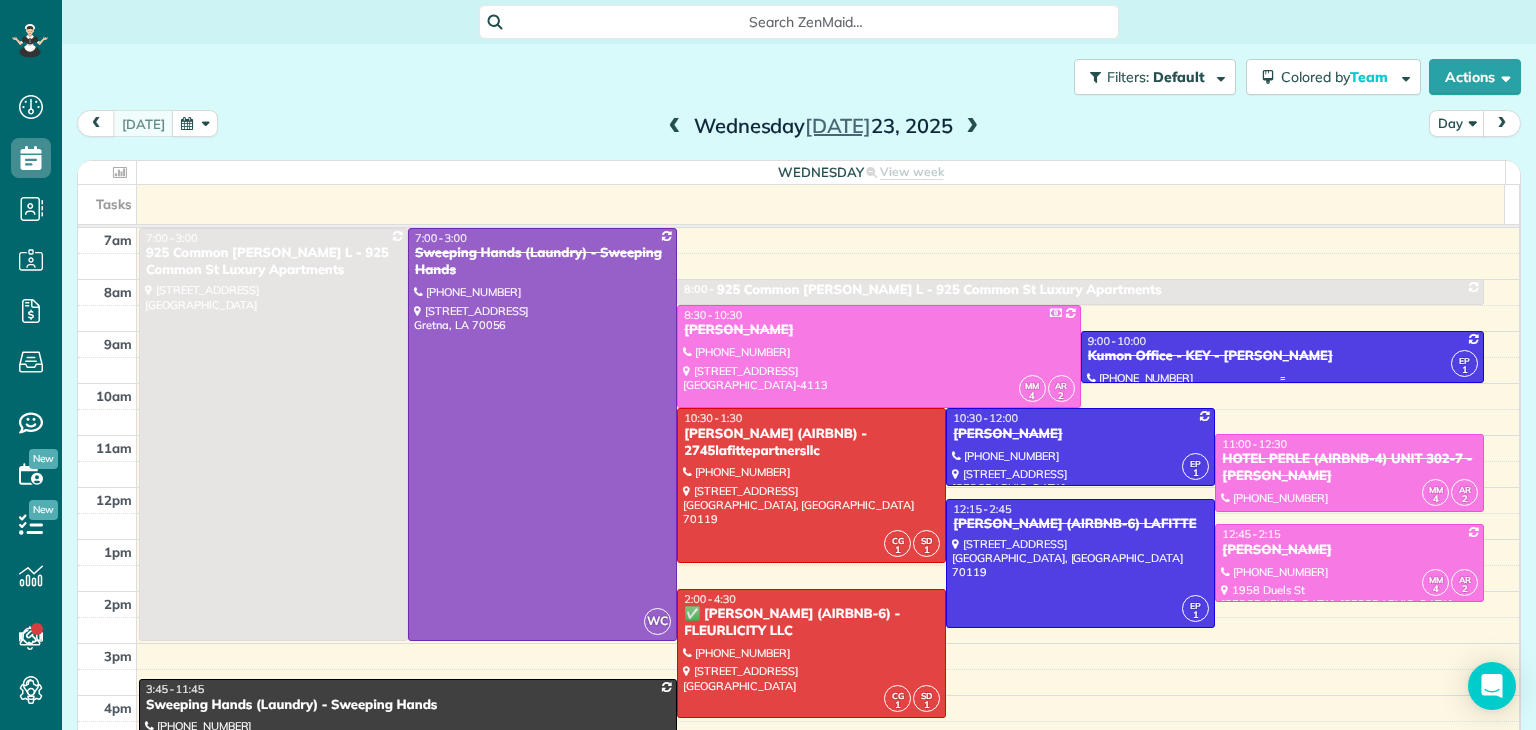 click on "Kumon Office - KEY - [PERSON_NAME]" at bounding box center (1283, 356) 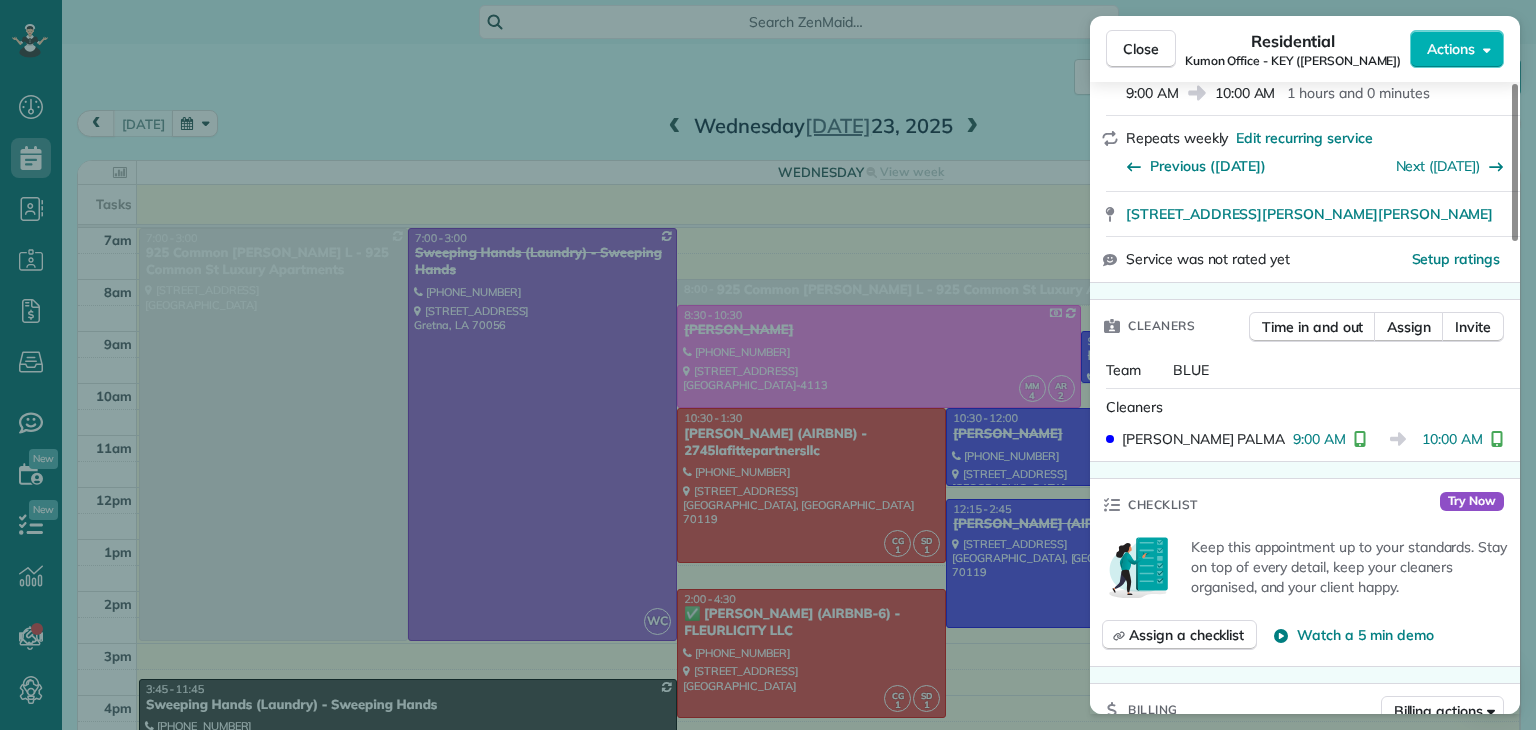 scroll, scrollTop: 0, scrollLeft: 0, axis: both 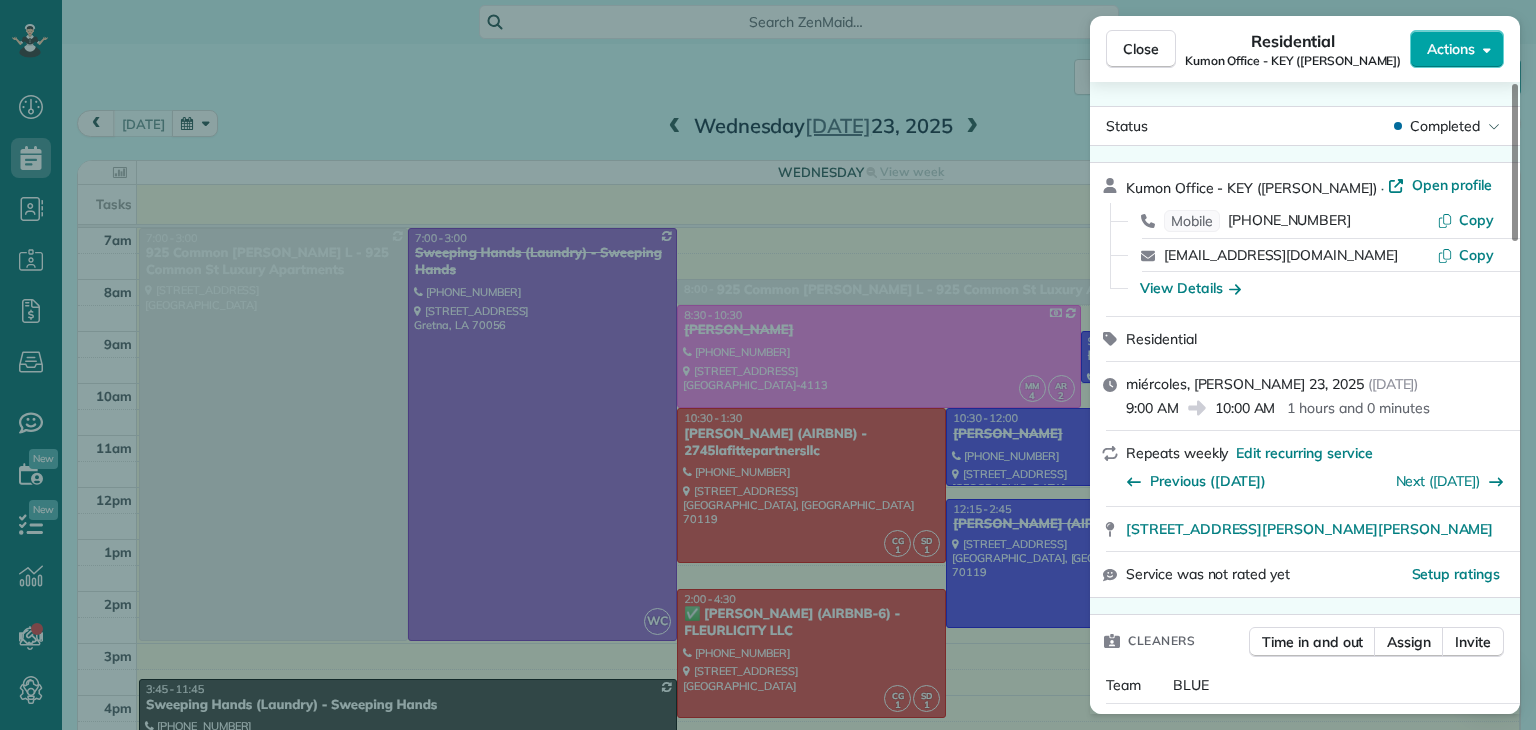 click on "Actions" at bounding box center (1457, 49) 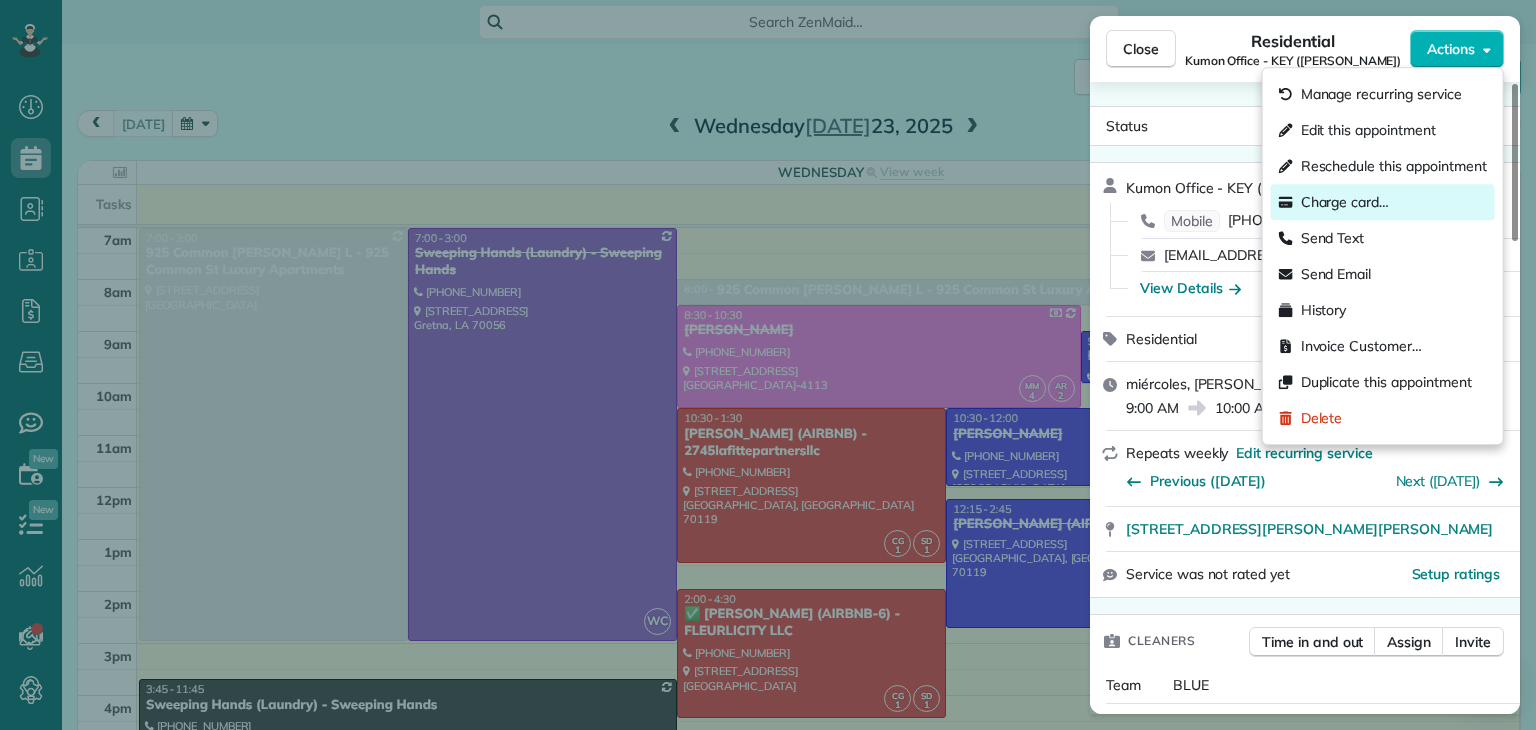 click on "Charge card…" at bounding box center [1345, 202] 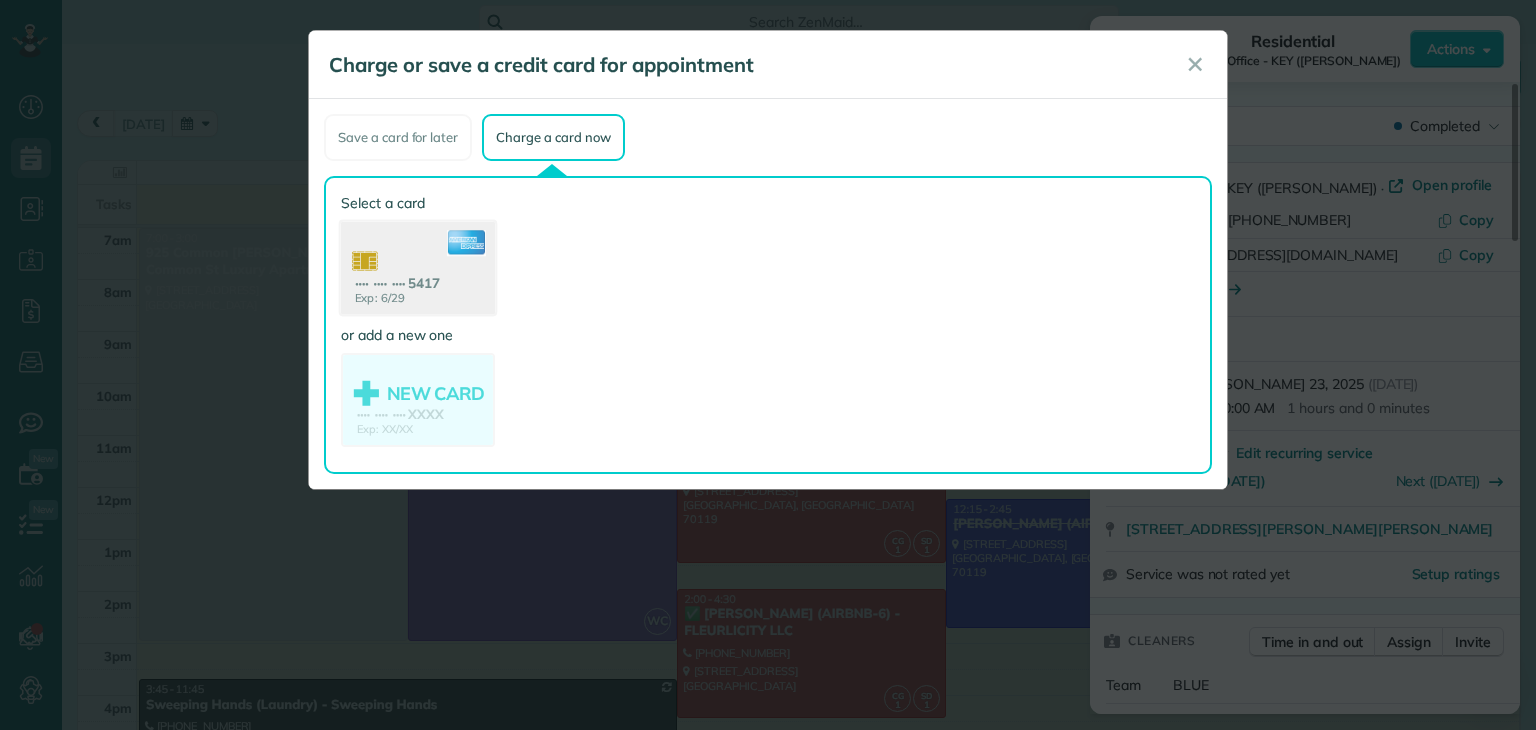 drag, startPoint x: 417, startPoint y: 268, endPoint x: 428, endPoint y: 269, distance: 11.045361 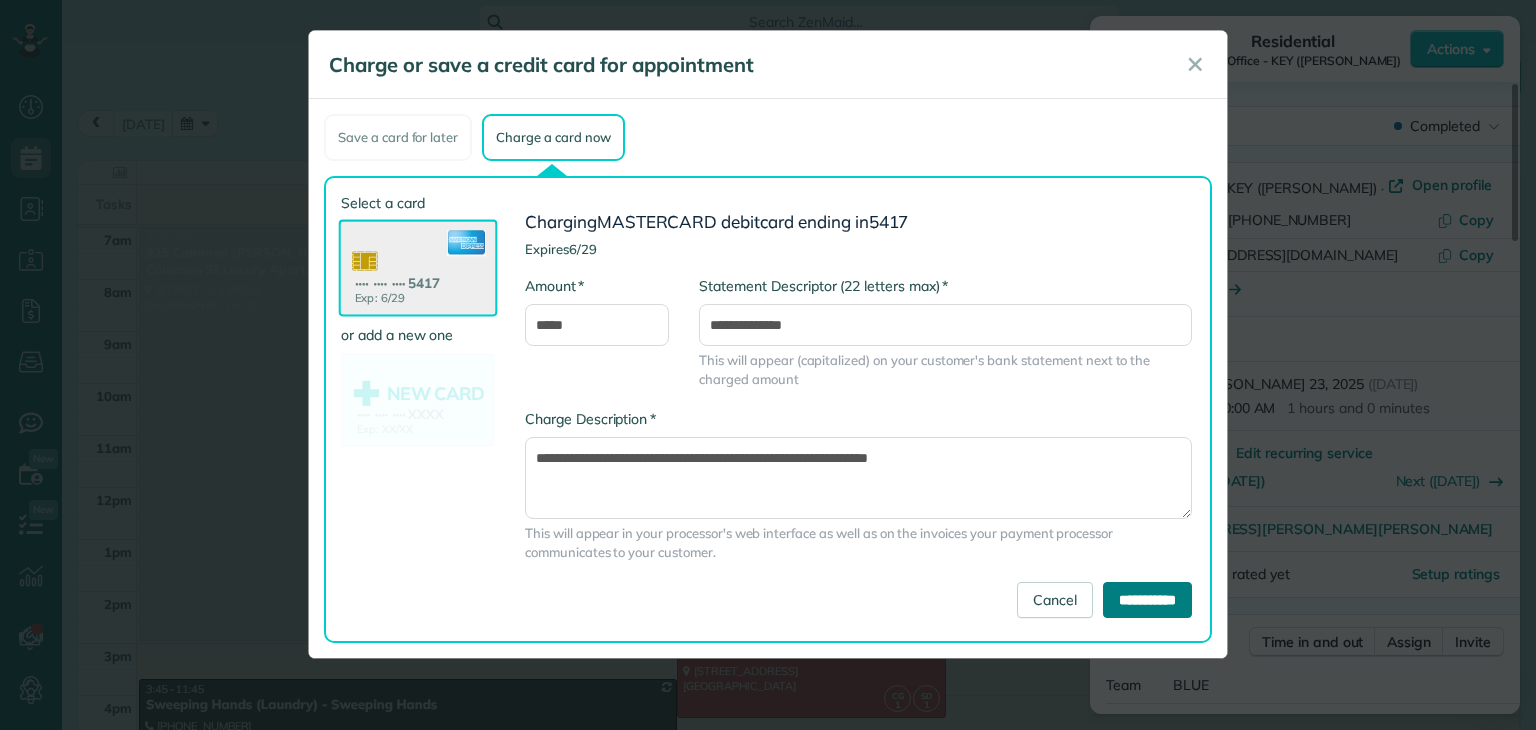 click on "**********" at bounding box center (1147, 600) 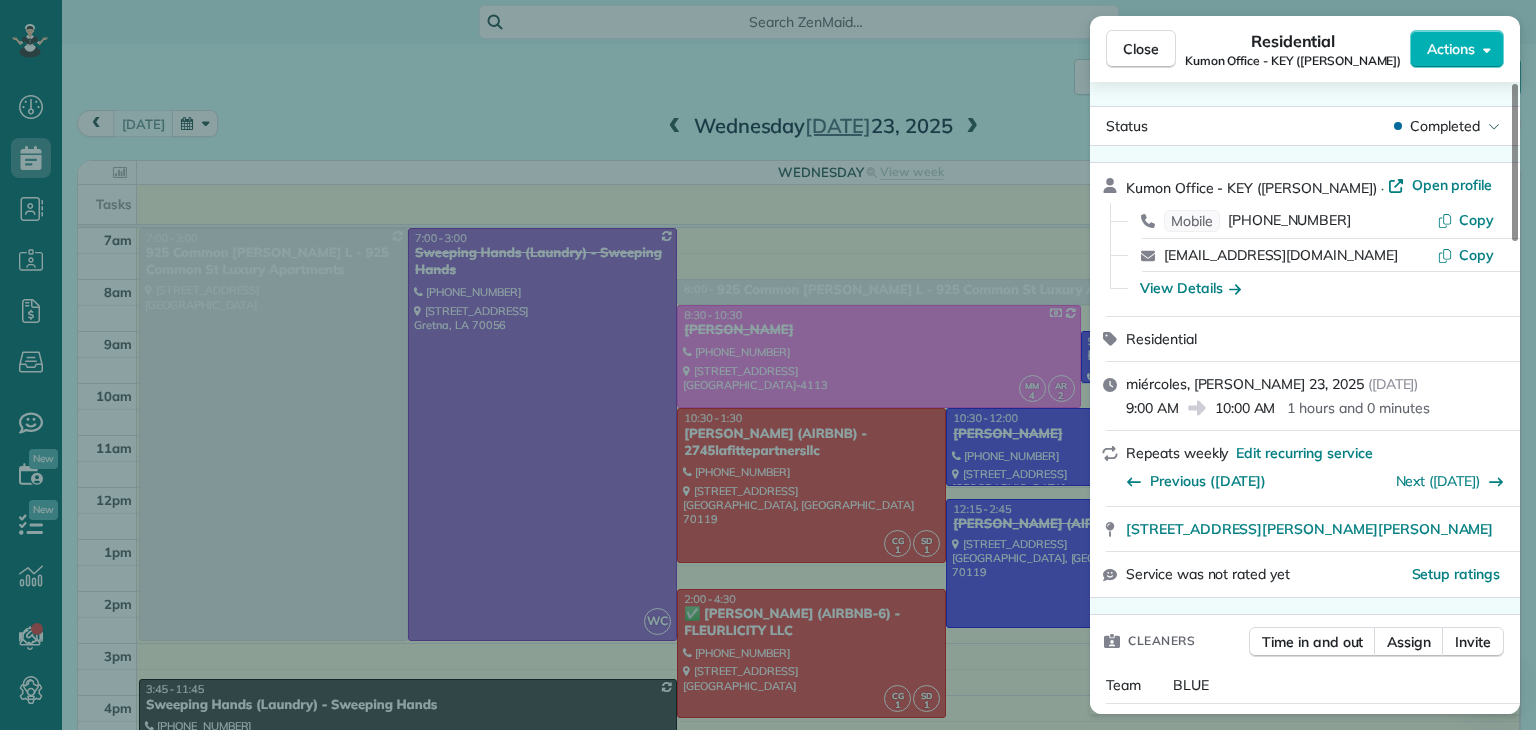 click on "Close Residential Kumon Office - KEY (Shawan Harris) Actions Status Completed Kumon Office - KEY (Shawan Harris) · Open profile Mobile (985) 709-1319 Copy shawan@mac.com Copy View Details Residential miércoles, julio 23, 2025 ( today ) 9:00 AM 10:00 AM 1 hours and 0 minutes Repeats weekly Edit recurring service Previous (jul 16) Next (jul 30) 1800 Carol Sue Avenue Terrytown LA 70056 Service was not rated yet Setup ratings Cleaners Time in and out Assign Invite Team BLUE Cleaners EUNICE   PALMA 9:00 AM 10:00 AM Checklist Try Now Keep this appointment up to your standards. Stay on top of every detail, keep your cleaners organised, and your client happy. Assign a checklist Watch a 5 min demo Billing Billing actions Price $95.00 Overcharge $0.00 Discount $0.00 Coupon discount - Primary tax - Secondary tax - Total appointment price $95.00 Tips collected New feature! $0.00 Paid by card Total including tip $95.00 Get paid online in no-time! Send an invoice and reward your cleaners with tips Work items Notes 1 2 (" at bounding box center [768, 365] 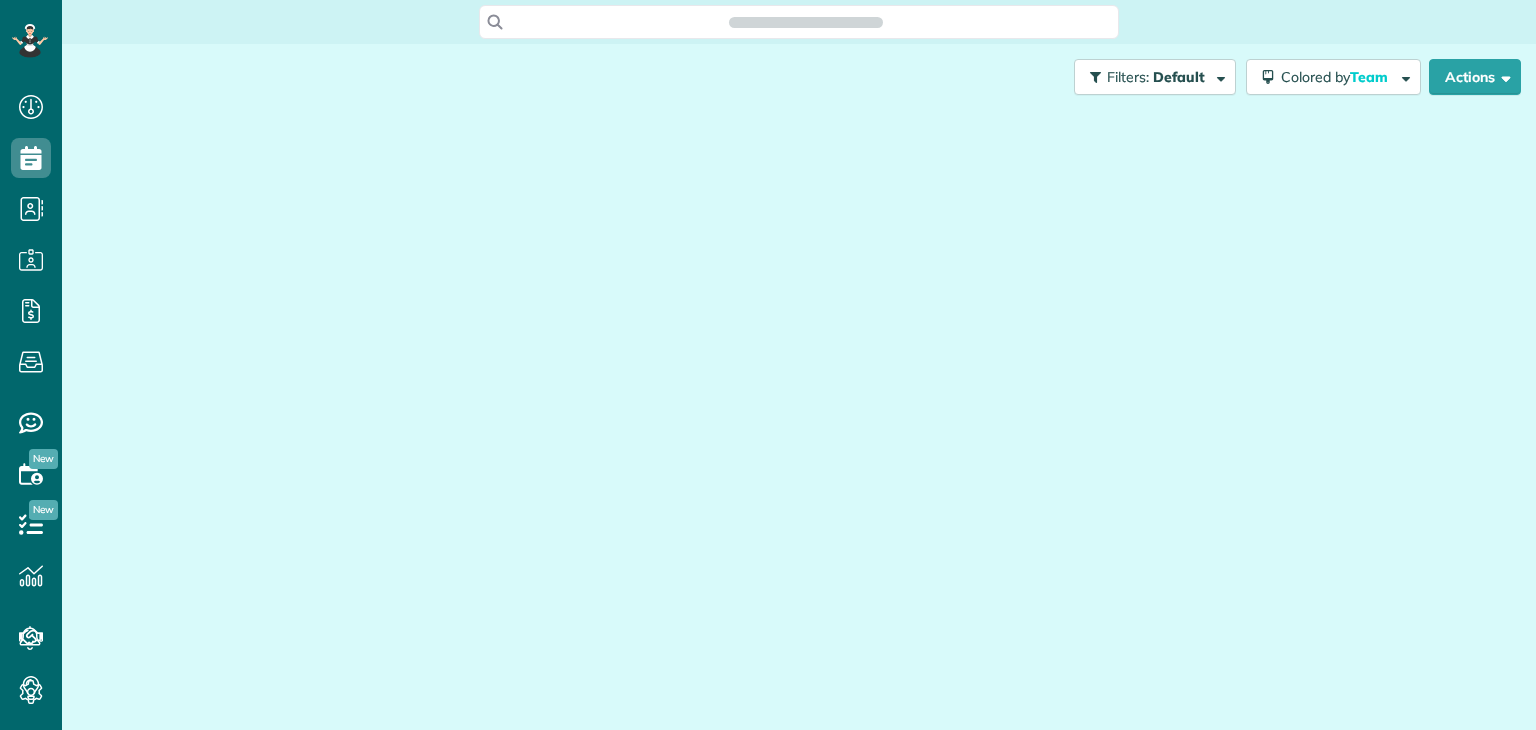 scroll, scrollTop: 0, scrollLeft: 0, axis: both 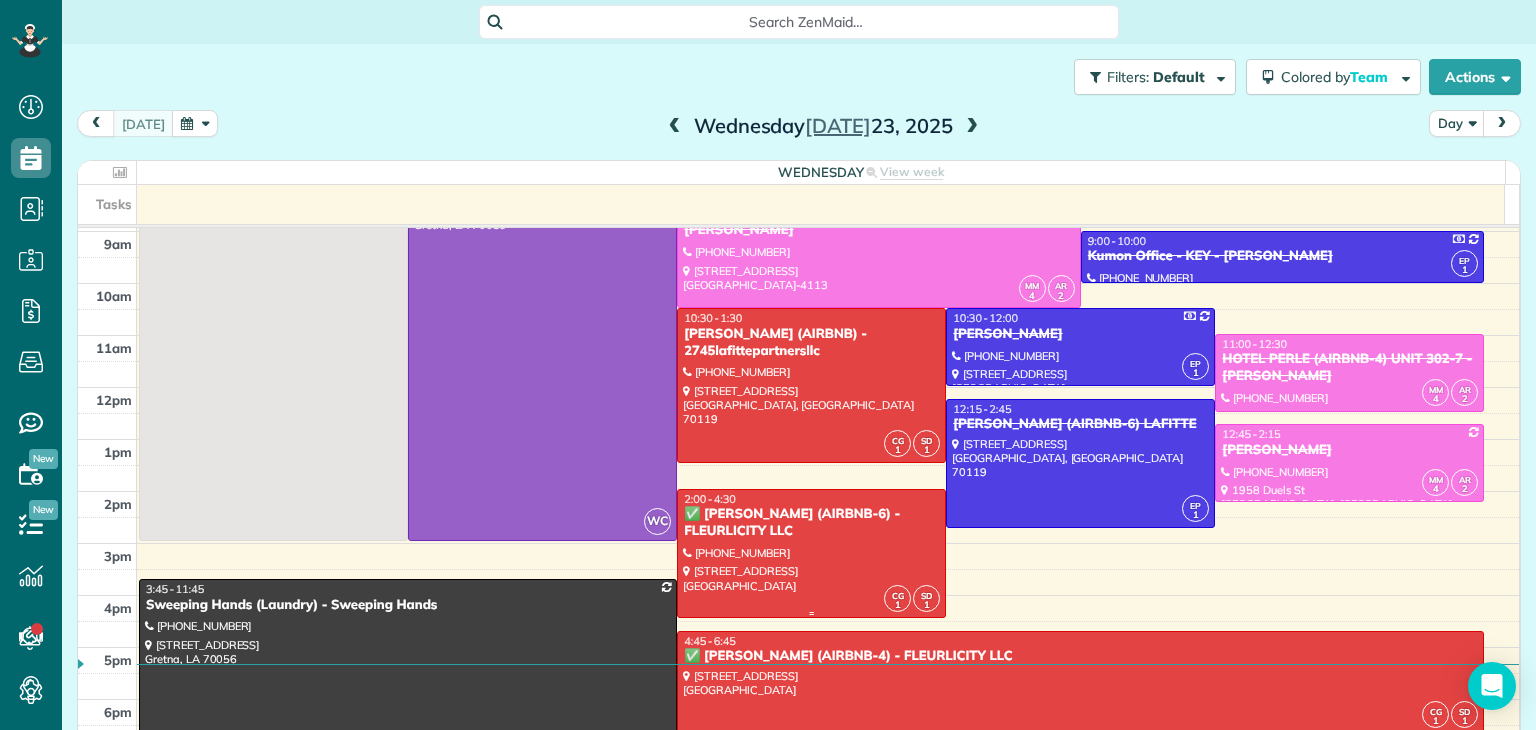 click on "✅ JARED ANDERSON (AIRBNB-6) - FLEURLICITY LLC" at bounding box center [811, 523] 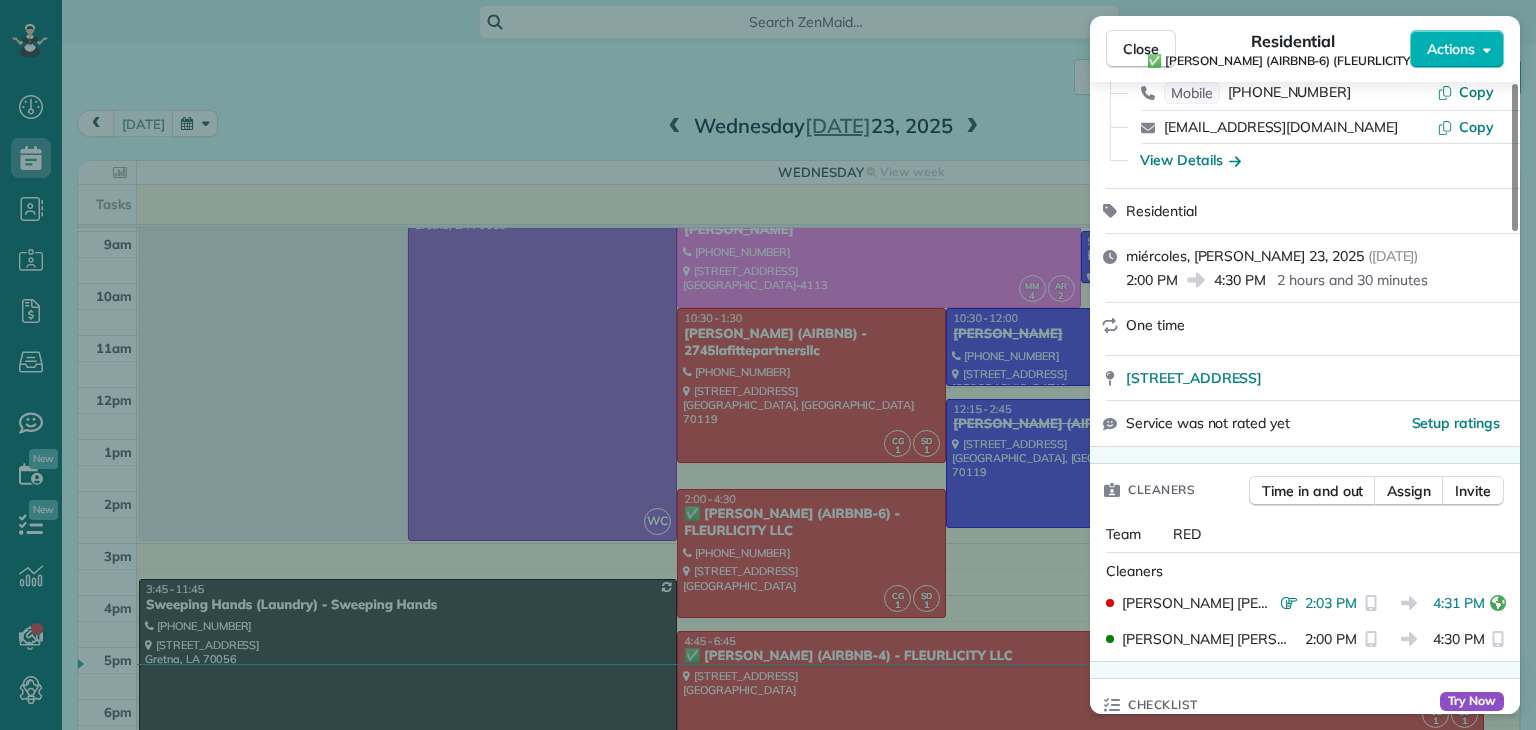 scroll, scrollTop: 0, scrollLeft: 0, axis: both 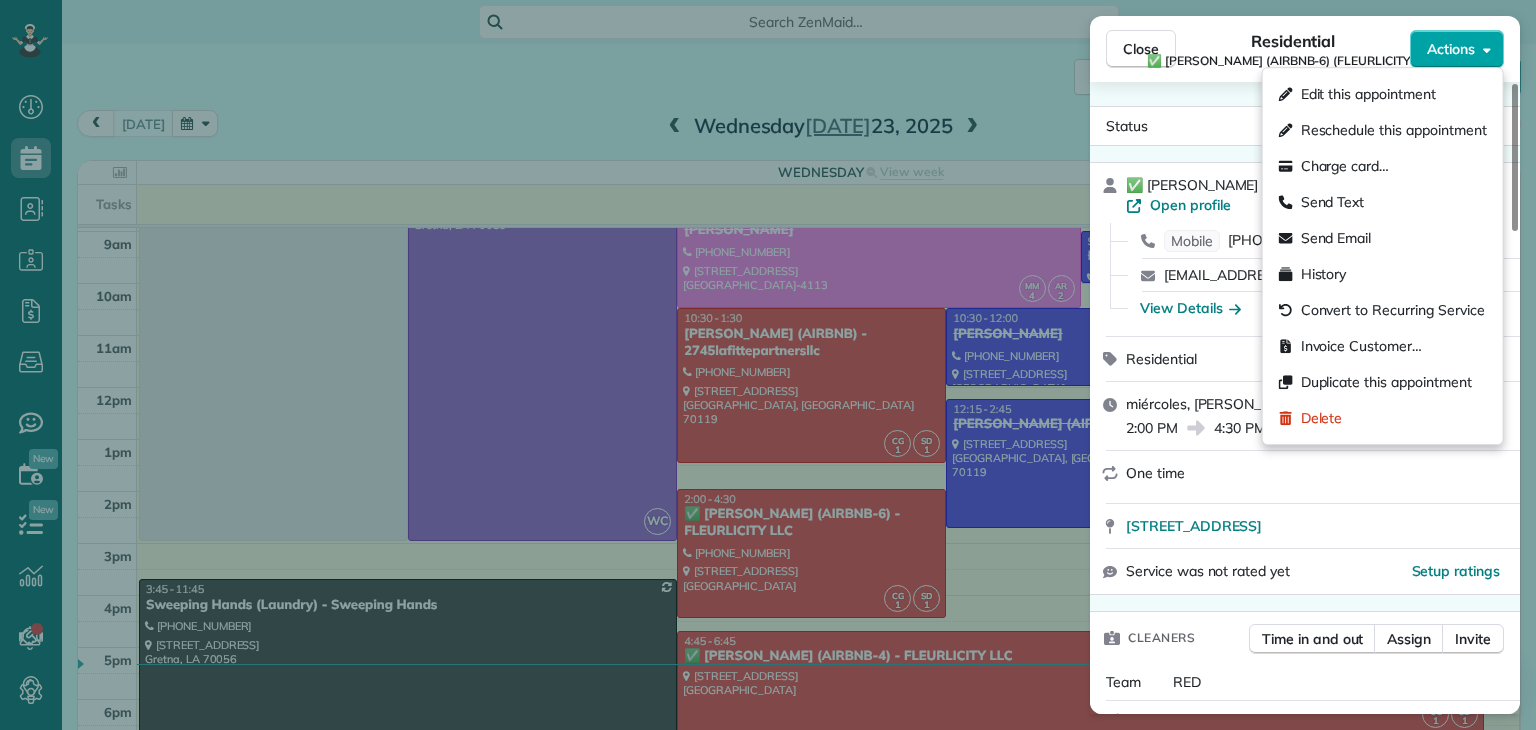 click on "Actions" at bounding box center (1457, 49) 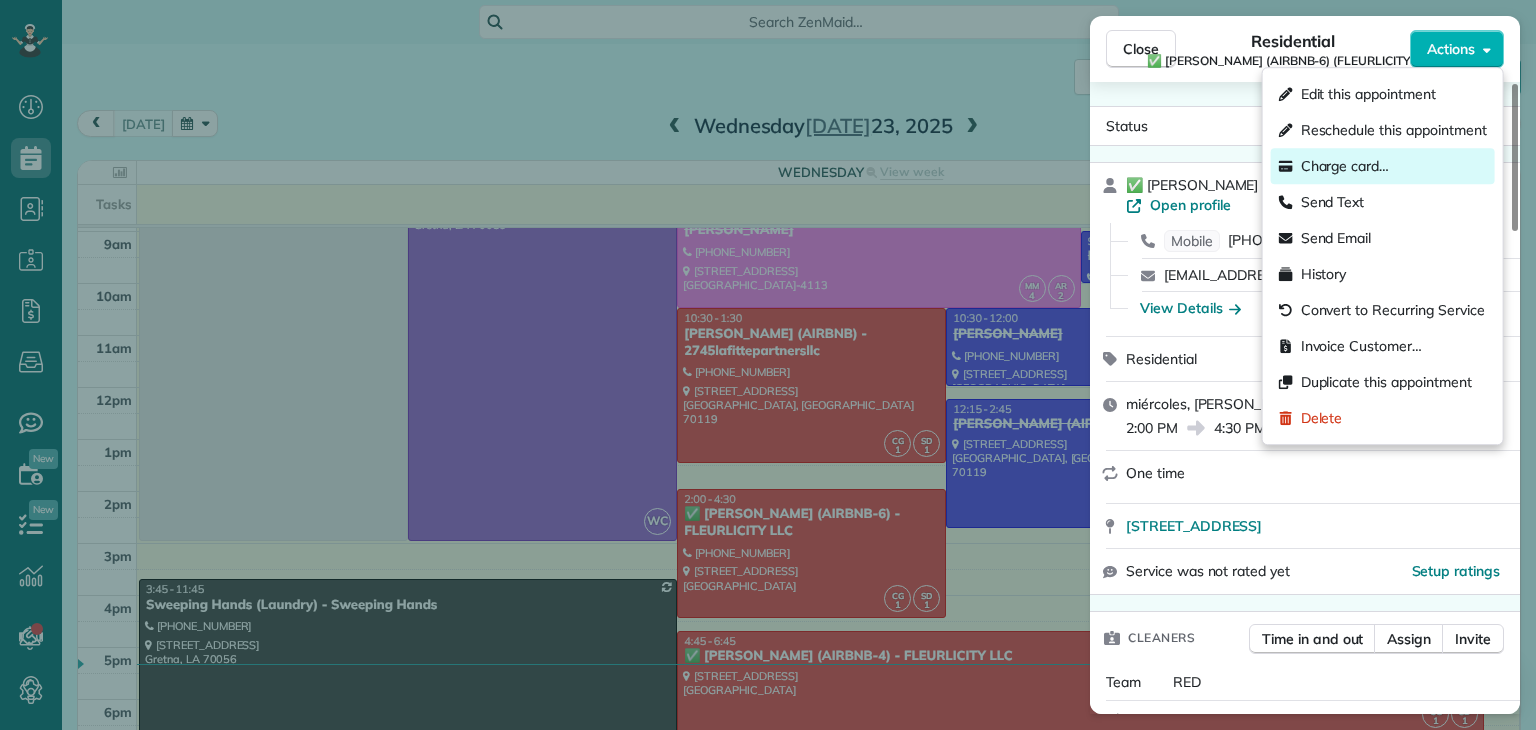 click on "Charge card…" at bounding box center (1345, 166) 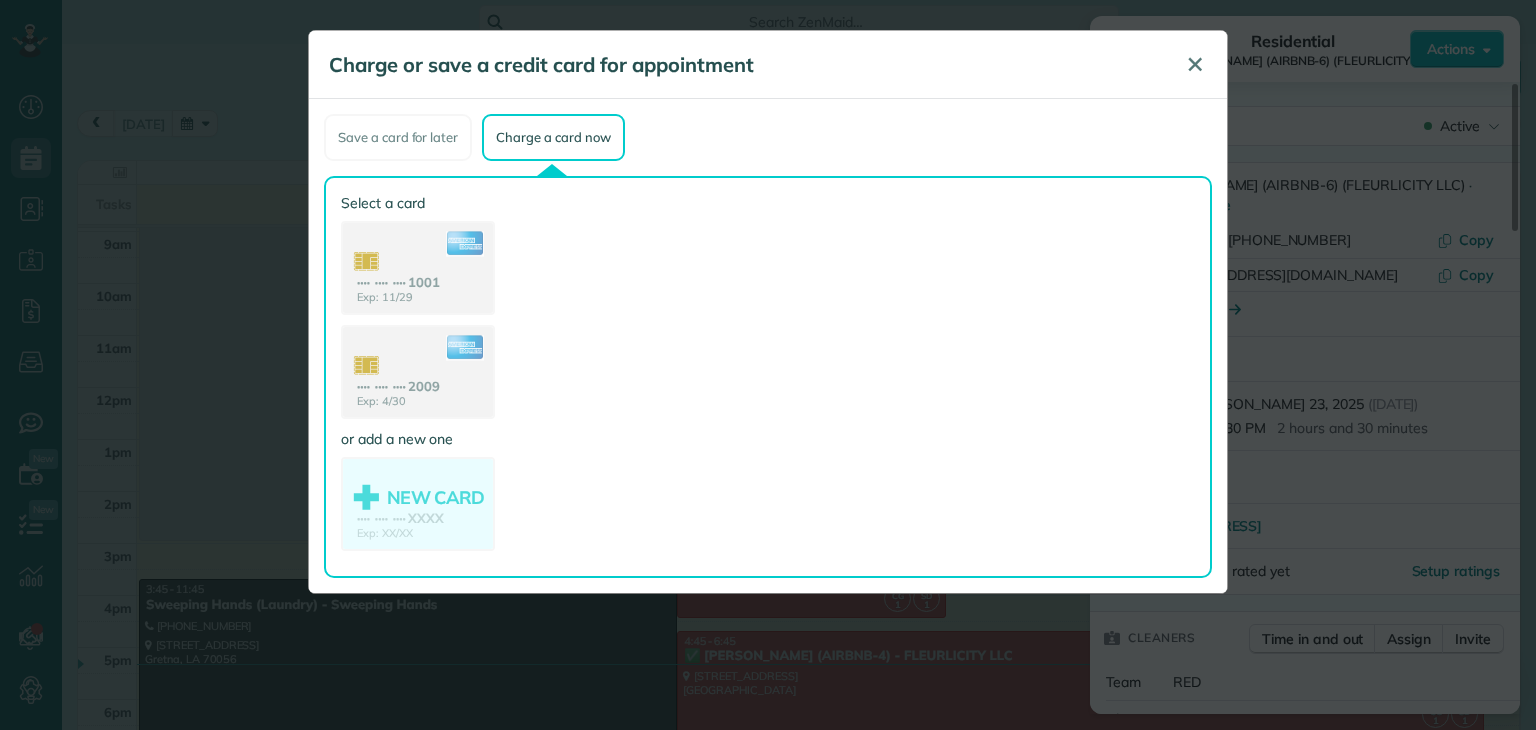 click on "✕" at bounding box center [1195, 64] 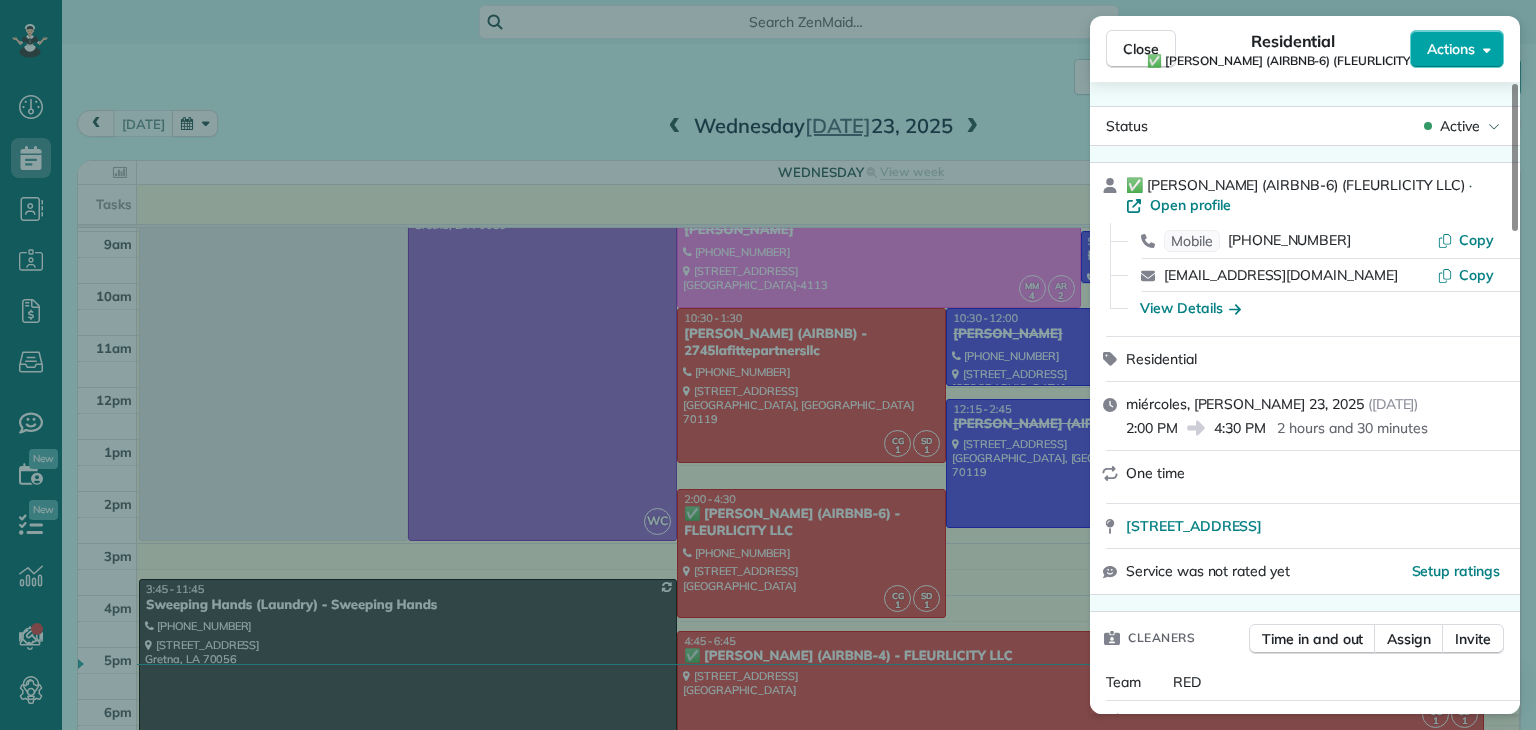 click on "Actions" at bounding box center [1451, 49] 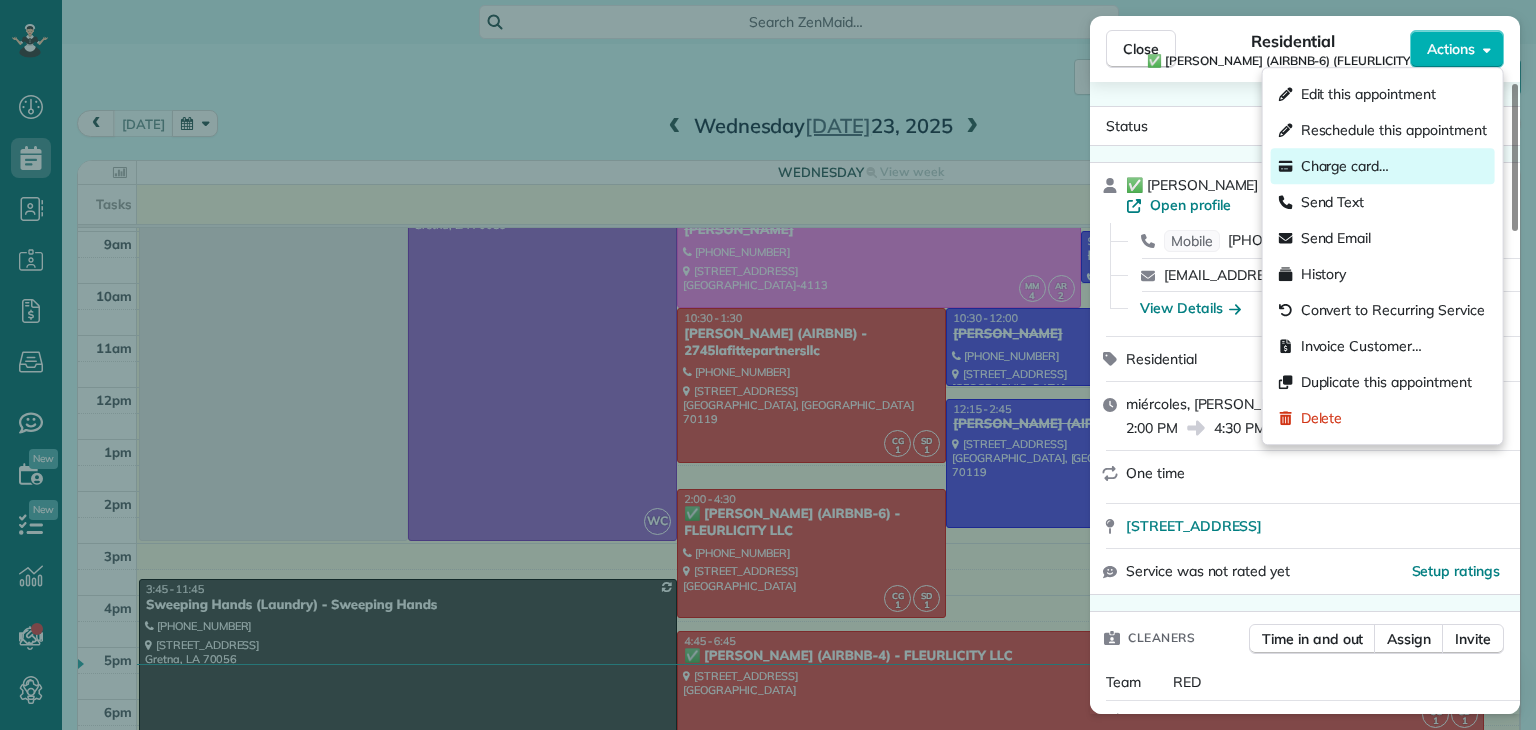 click on "Charge card…" at bounding box center (1345, 166) 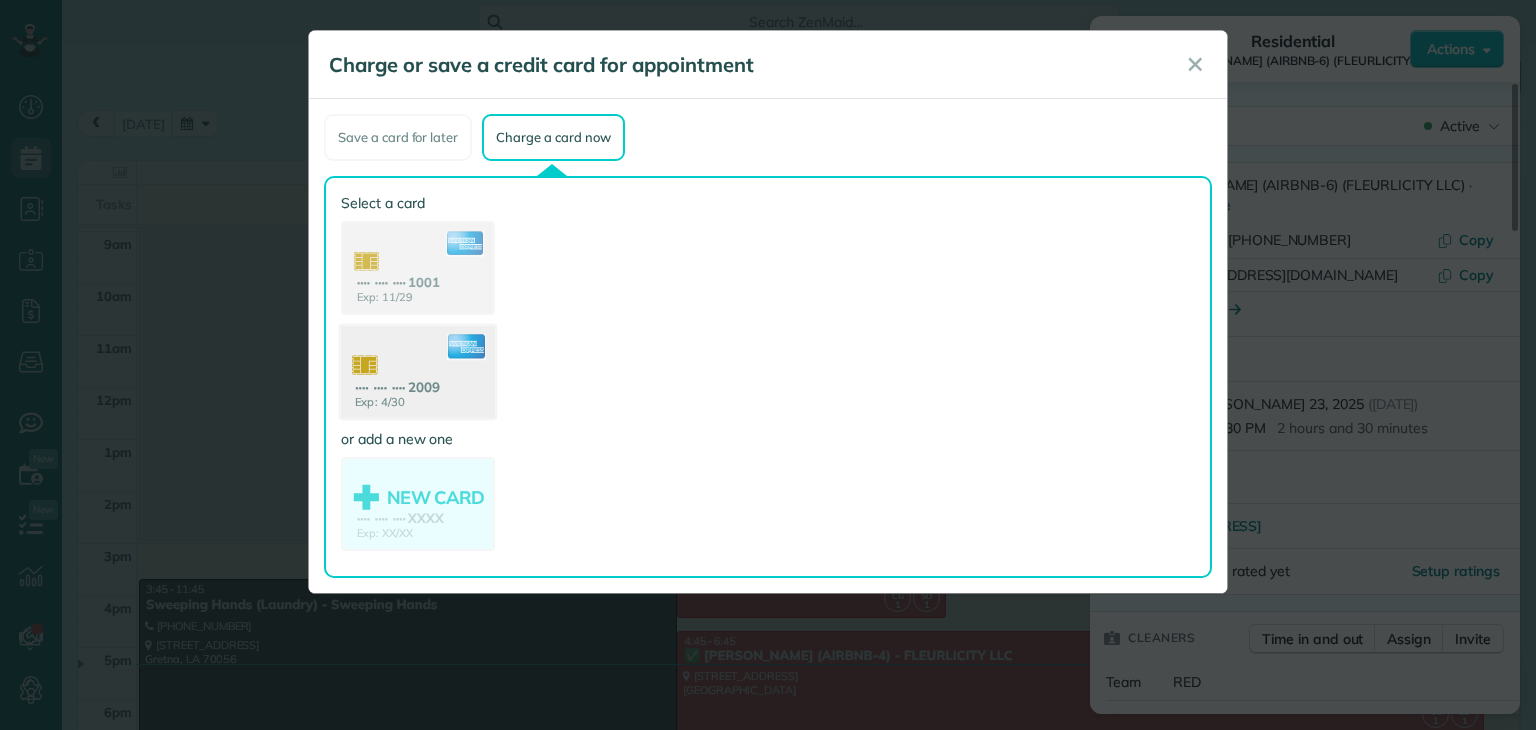 click 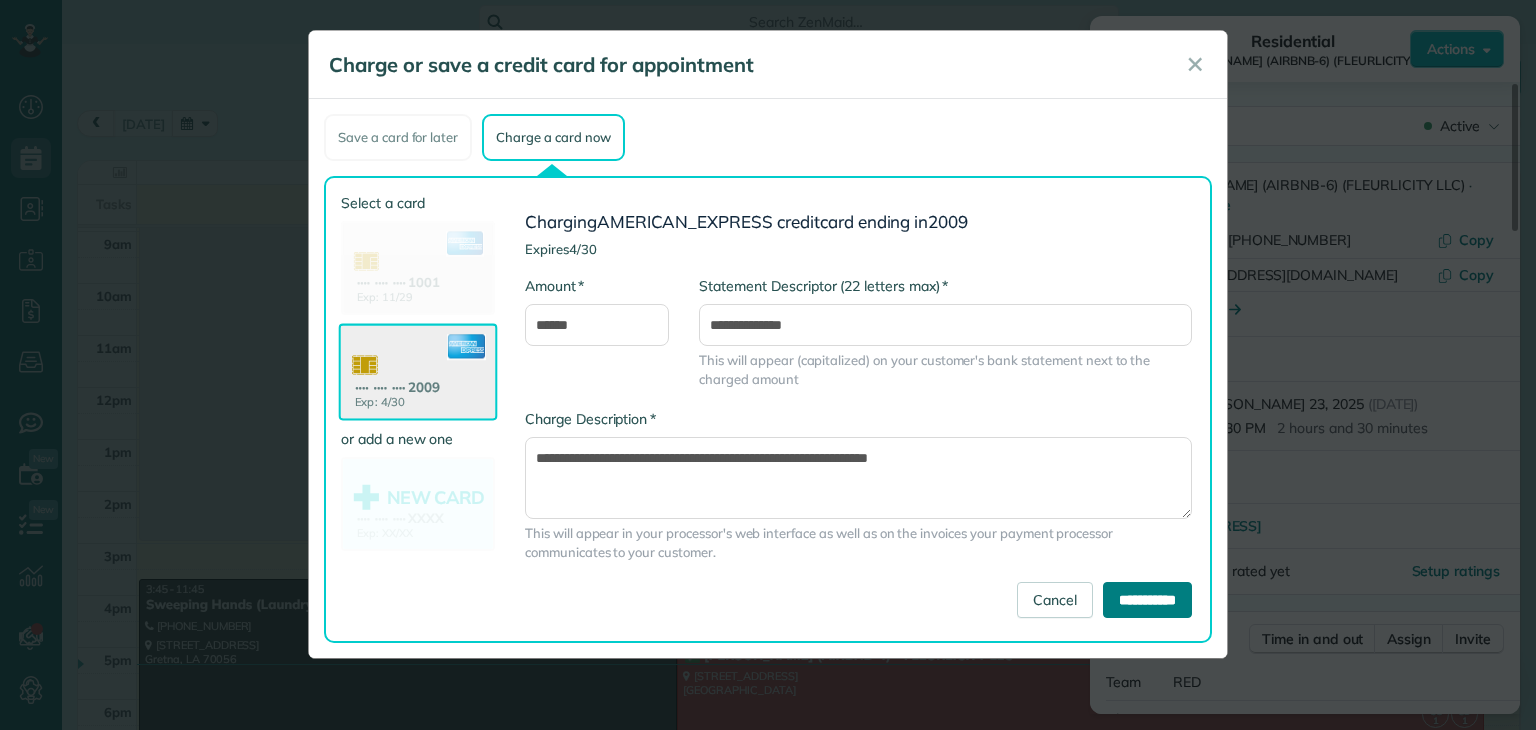 click on "**********" at bounding box center [1147, 600] 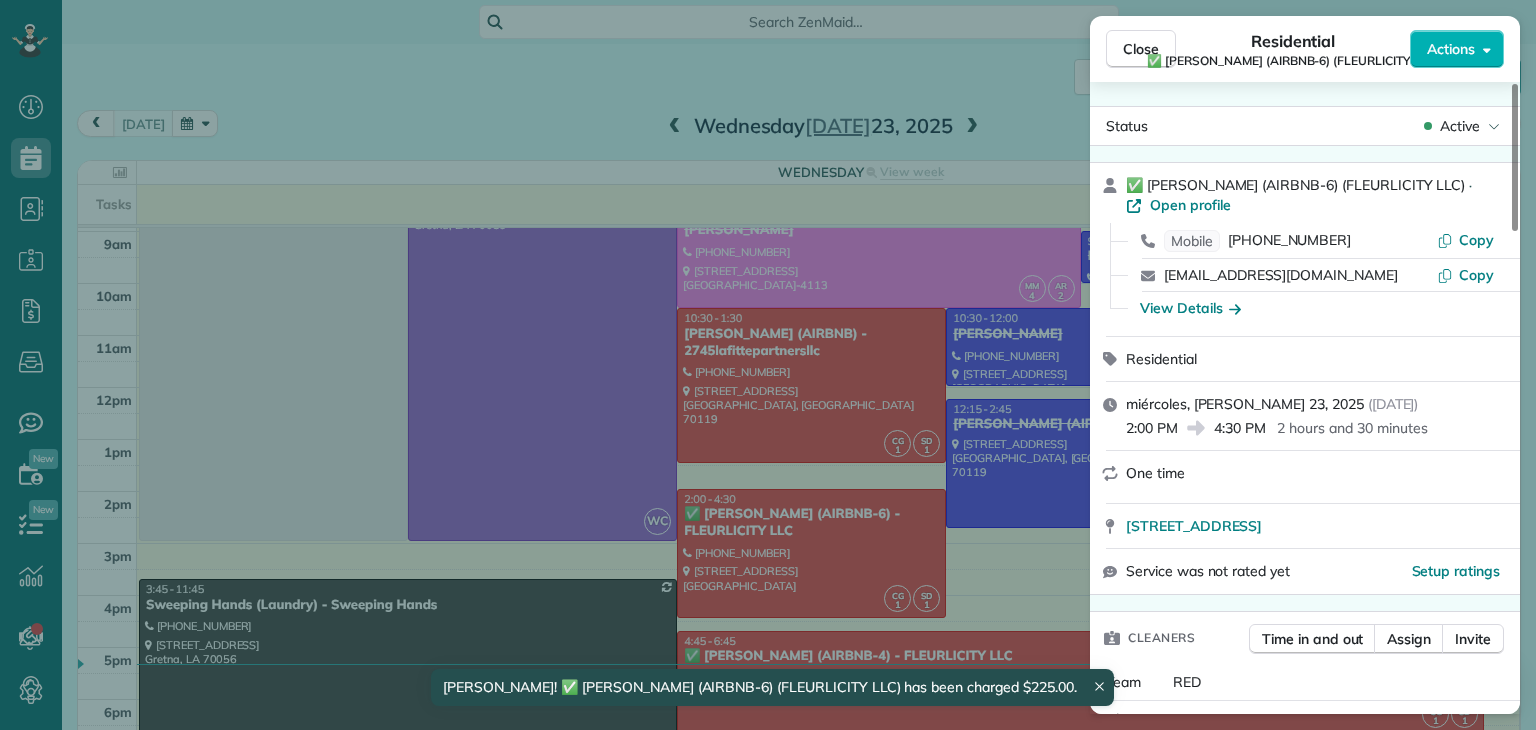 click on "Close Residential ✅ JARED ANDERSON (AIRBNB-6) (FLEURLICITY LLC) Actions Status Active ✅ JARED ANDERSON (AIRBNB-6) (FLEURLICITY LLC) · Open profile Mobile (504) 382-2999 Copy jaredandbrianne@gmail.com Copy View Details Residential miércoles, julio 23, 2025 ( today ) 2:00 PM 4:30 PM 2 hours and 30 minutes One time 4900 Marigny Street New Orleans LA 70122 Service was not rated yet Setup ratings Cleaners Time in and out Assign Invite Team RED Cleaners CLAUDIA   GUTIERREZ 2:03 PM 4:31 PM SONIA YANINA   DOMINGUEZ 2:00 PM 4:30 PM Checklist Try Now Keep this appointment up to your standards. Stay on top of every detail, keep your cleaners organised, and your client happy. Assign a checklist Watch a 5 min demo Billing Billing actions Price $225.00 Overcharge $0.00 Discount $0.00 Coupon discount - Primary tax - Secondary tax - Total appointment price $225.00 Tips collected New feature! $0.00 Paid by card Total including tip $225.00 Get paid online in no-time! Send an invoice and reward your cleaners with tips 2 4" at bounding box center (768, 365) 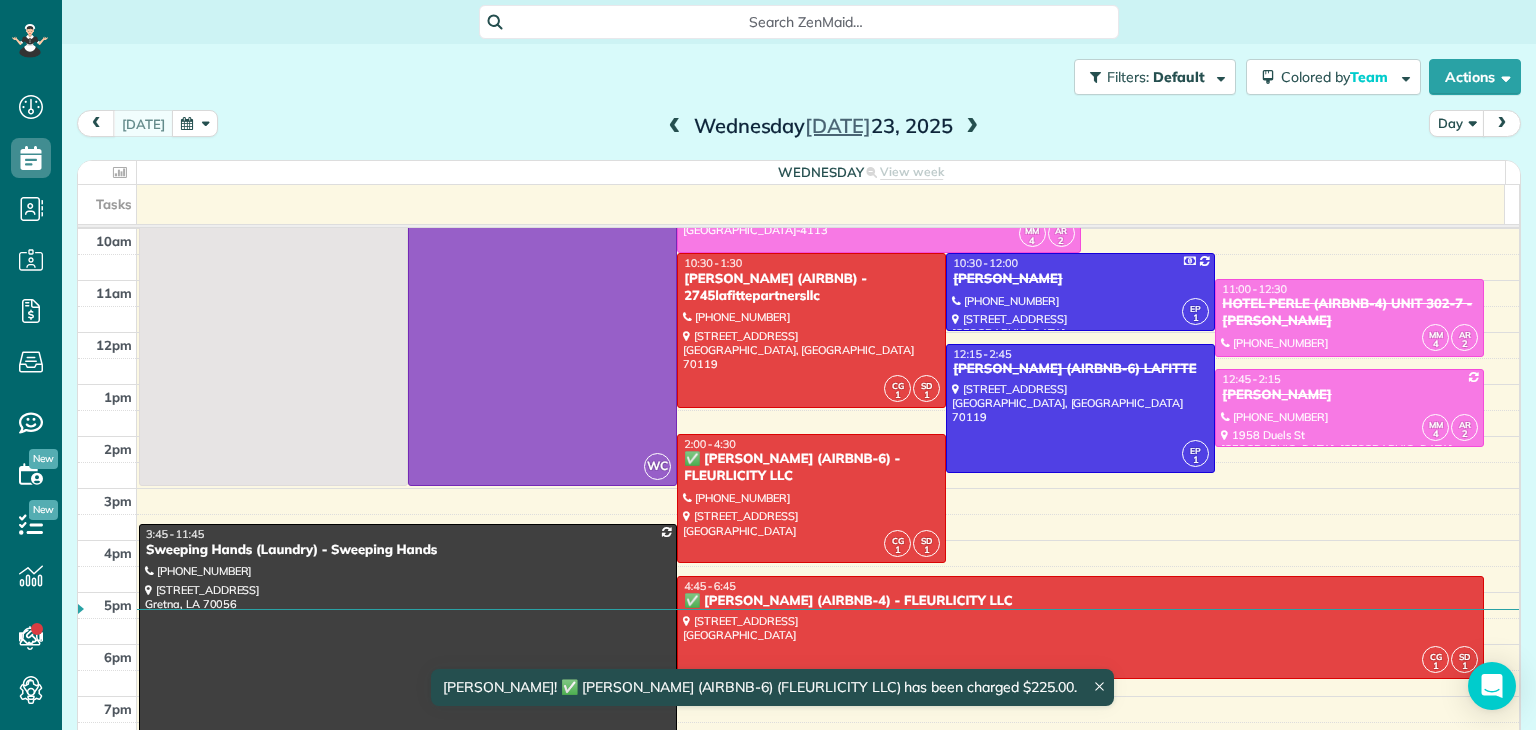 scroll, scrollTop: 300, scrollLeft: 0, axis: vertical 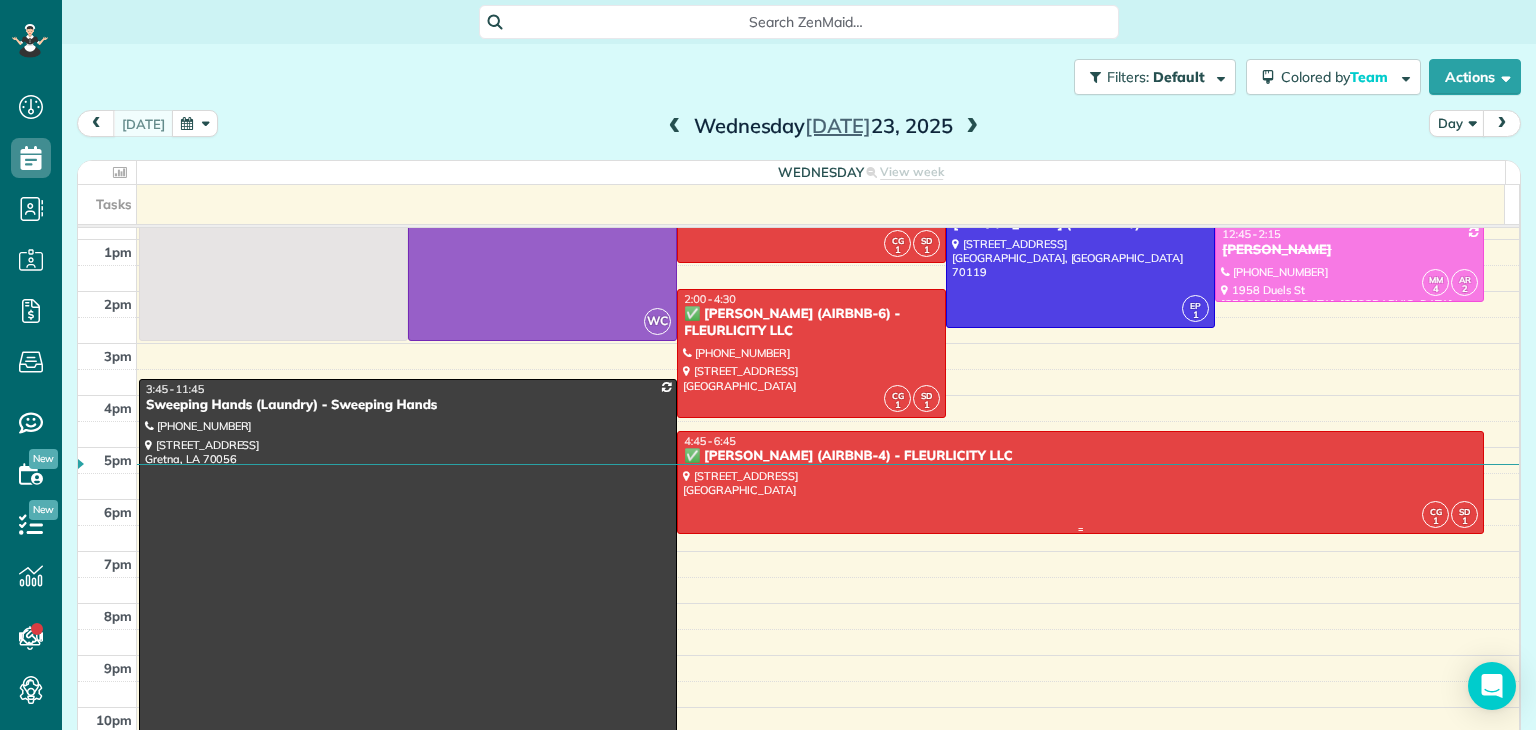 click at bounding box center [1080, 482] 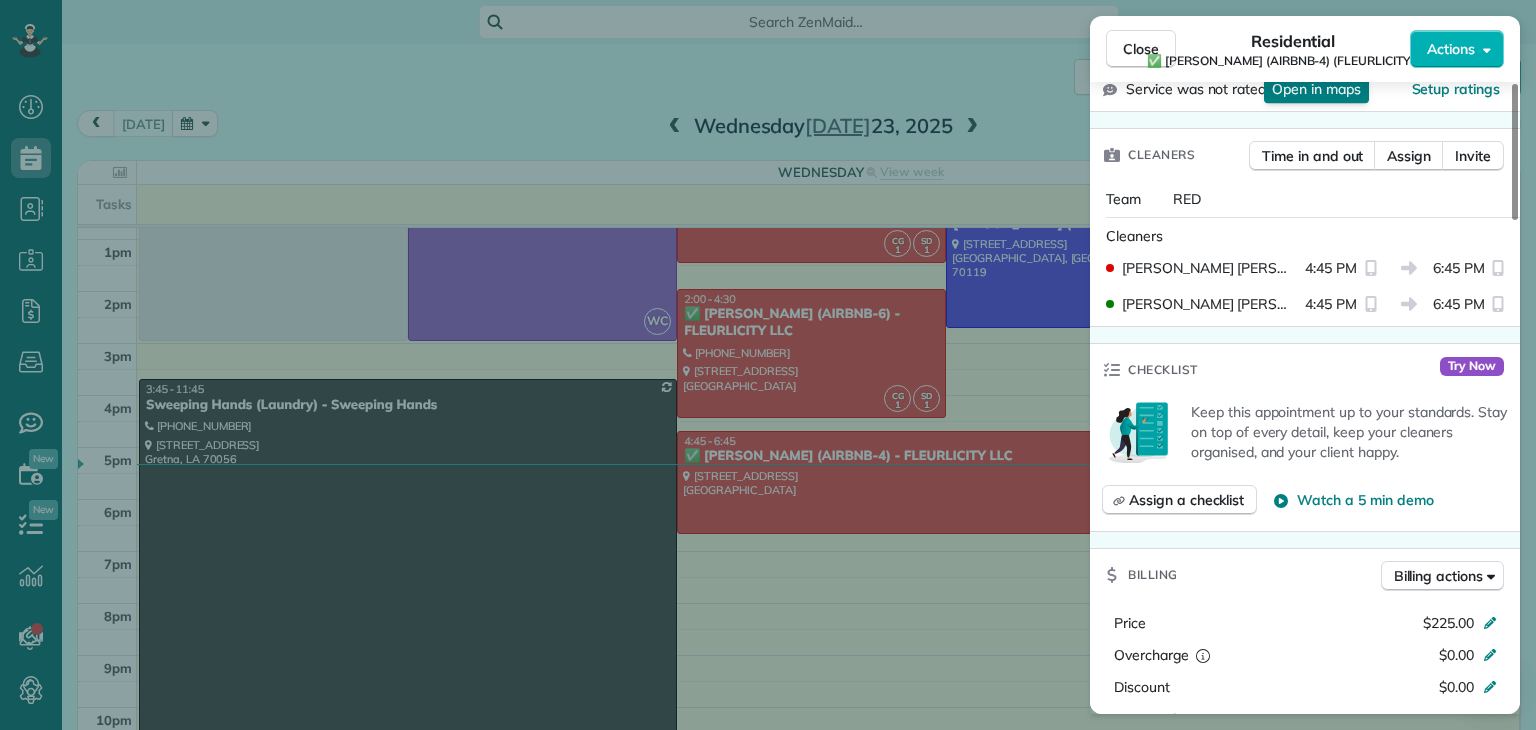scroll, scrollTop: 500, scrollLeft: 0, axis: vertical 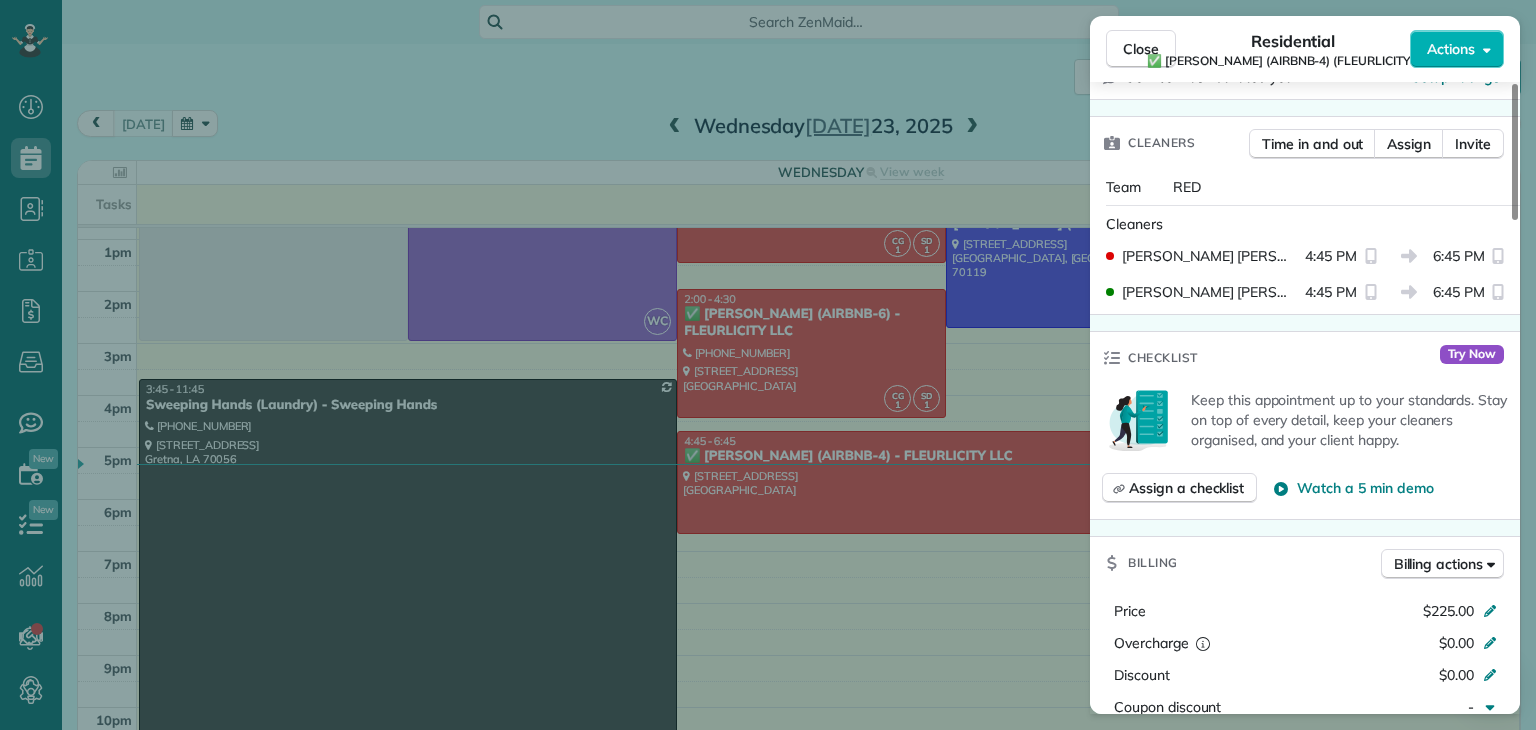 click on "Close Residential ✅ FRANKLIN MANOR (AIRBNB-4) (FLEURLICITY LLC) Actions Status Active ✅ FRANKLIN MANOR (AIRBNB-4) (FLEURLICITY LLC) · Open profile No phone number on record Add phone number jwelloie@gmail.com Copy View Details Residential miércoles, julio 23, 2025 ( today ) 4:45 PM 6:45 PM 2 hours and 0 minutes One time 4461 Franklin Avenue New Orleans LA 70122 Service was not rated yet Setup ratings Cleaners Time in and out Assign Invite Team RED Cleaners CLAUDIA   GUTIERREZ 4:45 PM 6:45 PM SONIA YANINA   DOMINGUEZ 4:45 PM 6:45 PM Checklist Try Now Keep this appointment up to your standards. Stay on top of every detail, keep your cleaners organised, and your client happy. Assign a checklist Watch a 5 min demo Billing Billing actions Price $225.00 Overcharge $0.00 Discount $0.00 Coupon discount - Primary tax - Secondary tax - Total appointment price $225.00 Tips collected New feature! $0.00 Unpaid Mark as paid Total including tip $225.00 Get paid online in no-time! Charge customer credit card Work items" at bounding box center (768, 365) 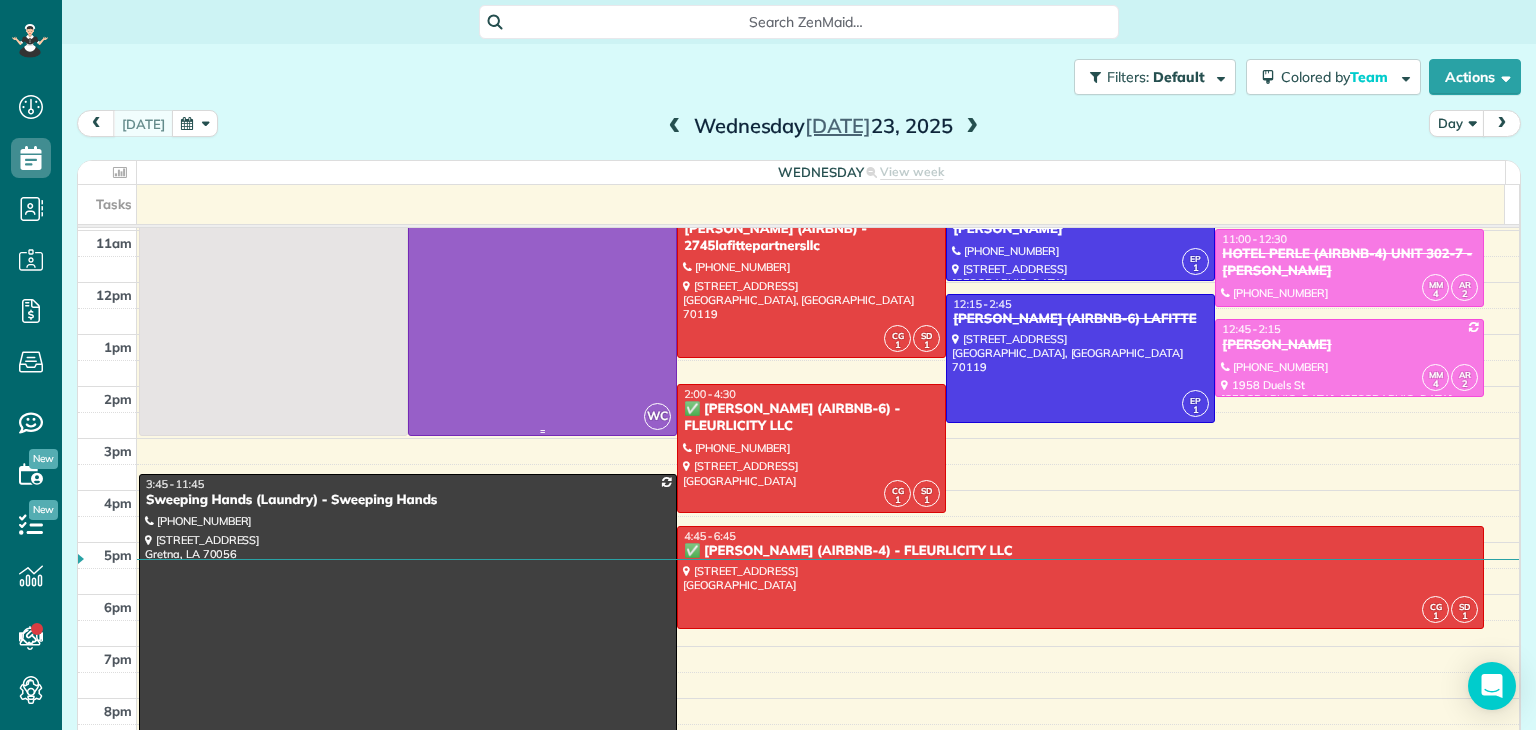 scroll, scrollTop: 100, scrollLeft: 0, axis: vertical 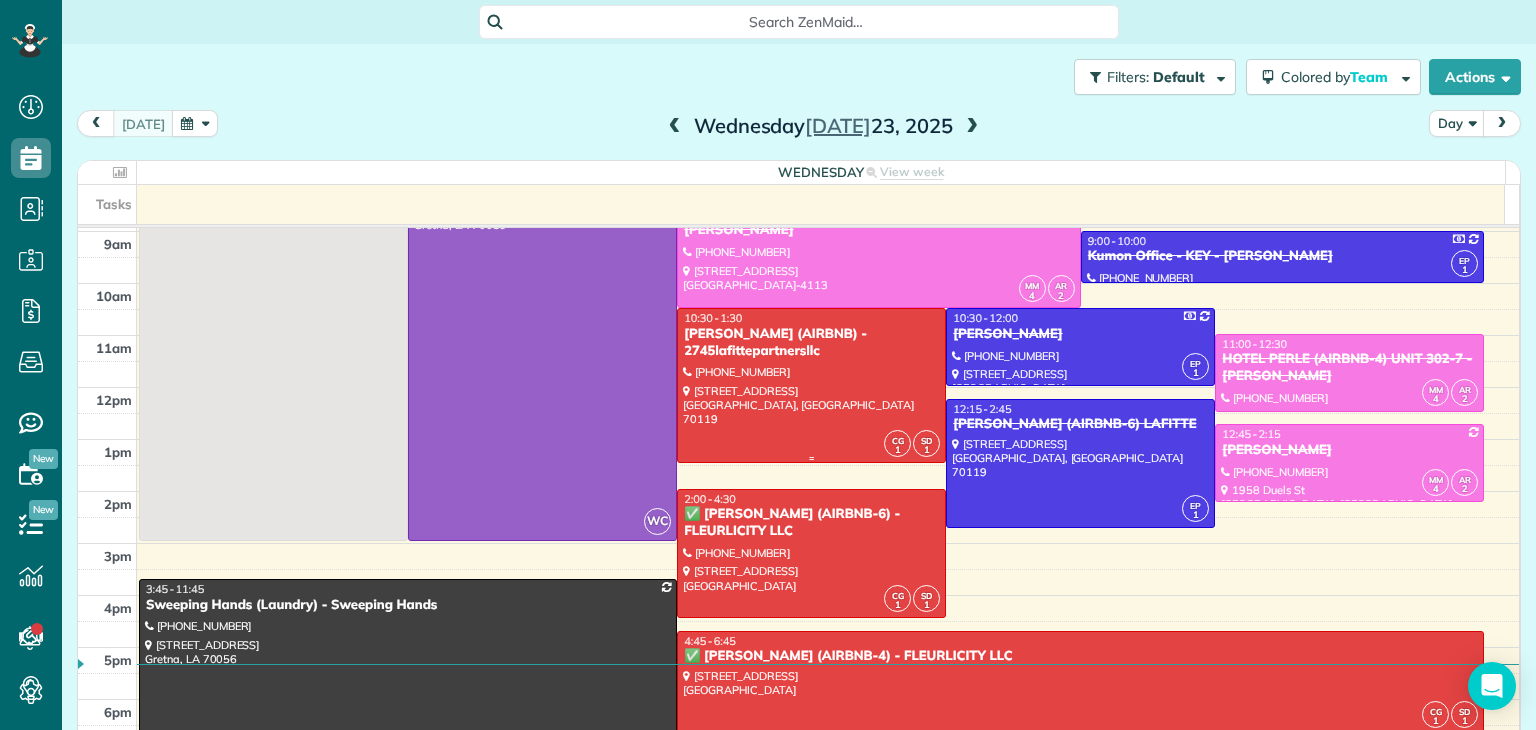 click at bounding box center [811, 385] 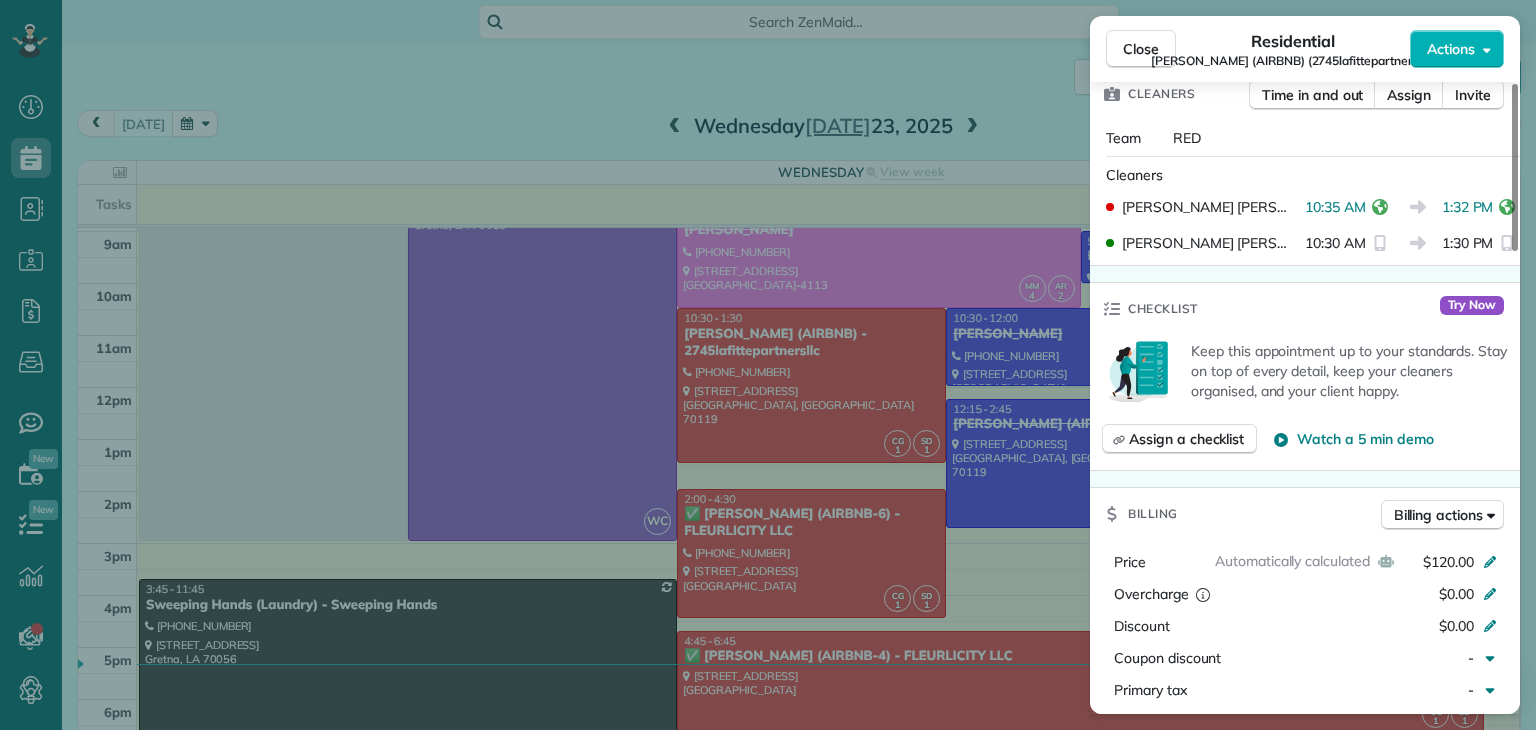 scroll, scrollTop: 600, scrollLeft: 0, axis: vertical 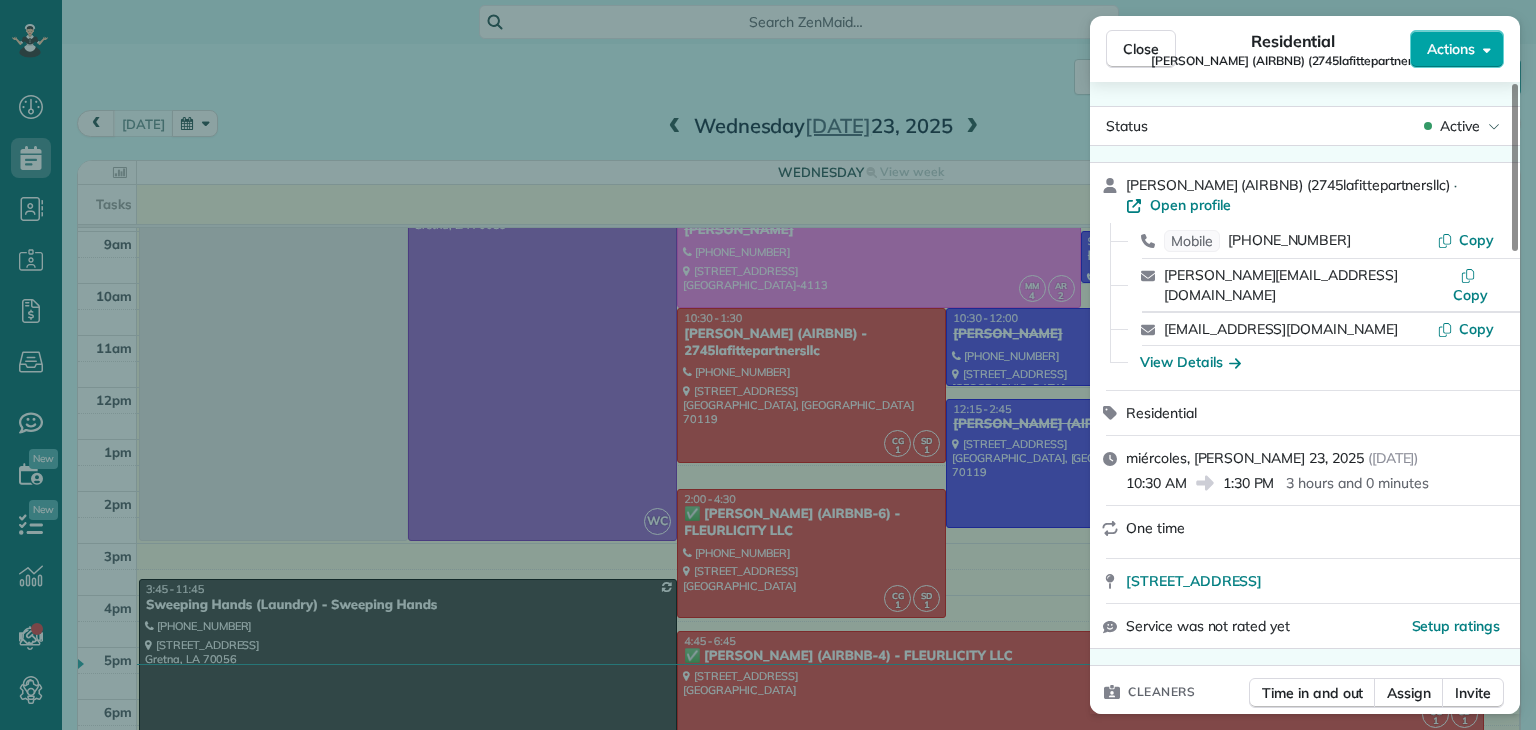 click on "Actions" at bounding box center (1451, 49) 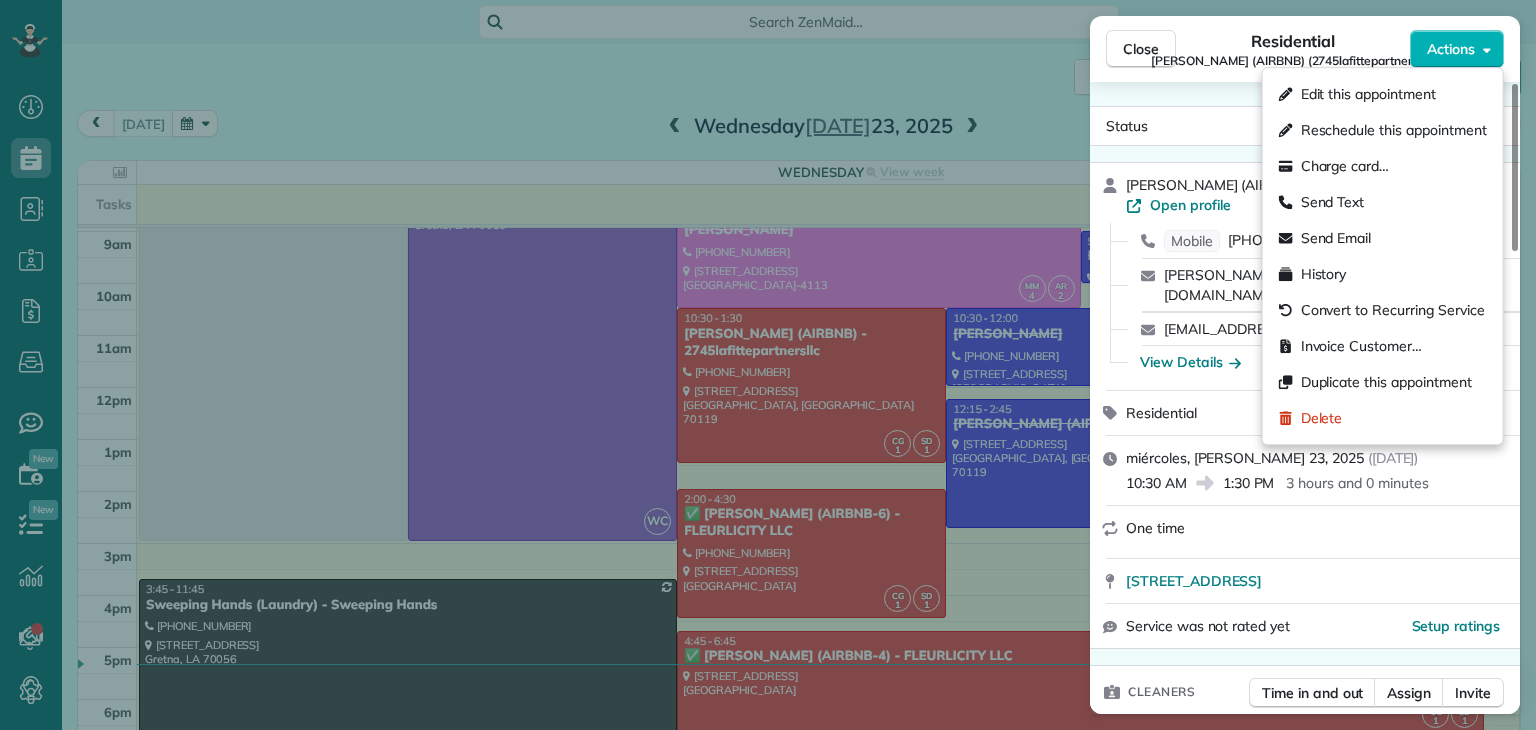 click on "Status Active MICHAEL BRUBAKER (AIRBNB) (2745lafittepartnersllc) · Open profile Mobile (914) 588-1598 Copy m.e.brubaker@gmail.com Copy m.ebrubaker@gmail.com Copy View Details Residential miércoles, julio 23, 2025 ( today ) 10:30 AM 1:30 PM 3 hours and 0 minutes One time 2734 Toulouse Street New Orleans LA 70119 Service was not rated yet Setup ratings Cleaners Time in and out Assign Invite Team RED Cleaners CLAUDIA   GUTIERREZ 10:35 AM 1:32 PM SONIA YANINA   DOMINGUEZ 10:30 AM 1:30 PM Checklist Try Now Keep this appointment up to your standards. Stay on top of every detail, keep your cleaners organised, and your client happy. Assign a checklist Watch a 5 min demo Billing Billing actions Automatically calculated Price $120.00 Overcharge $0.00 Discount $0.00 Coupon discount - Primary tax - Secondary tax - Total appointment price $120.00 Tips collected New feature! $0.00 Unpaid Mark as paid Total including tip $120.00 Get paid online in no-time! Send an invoice and reward your cleaners with tips Work items 1 3" at bounding box center [1305, 1279] 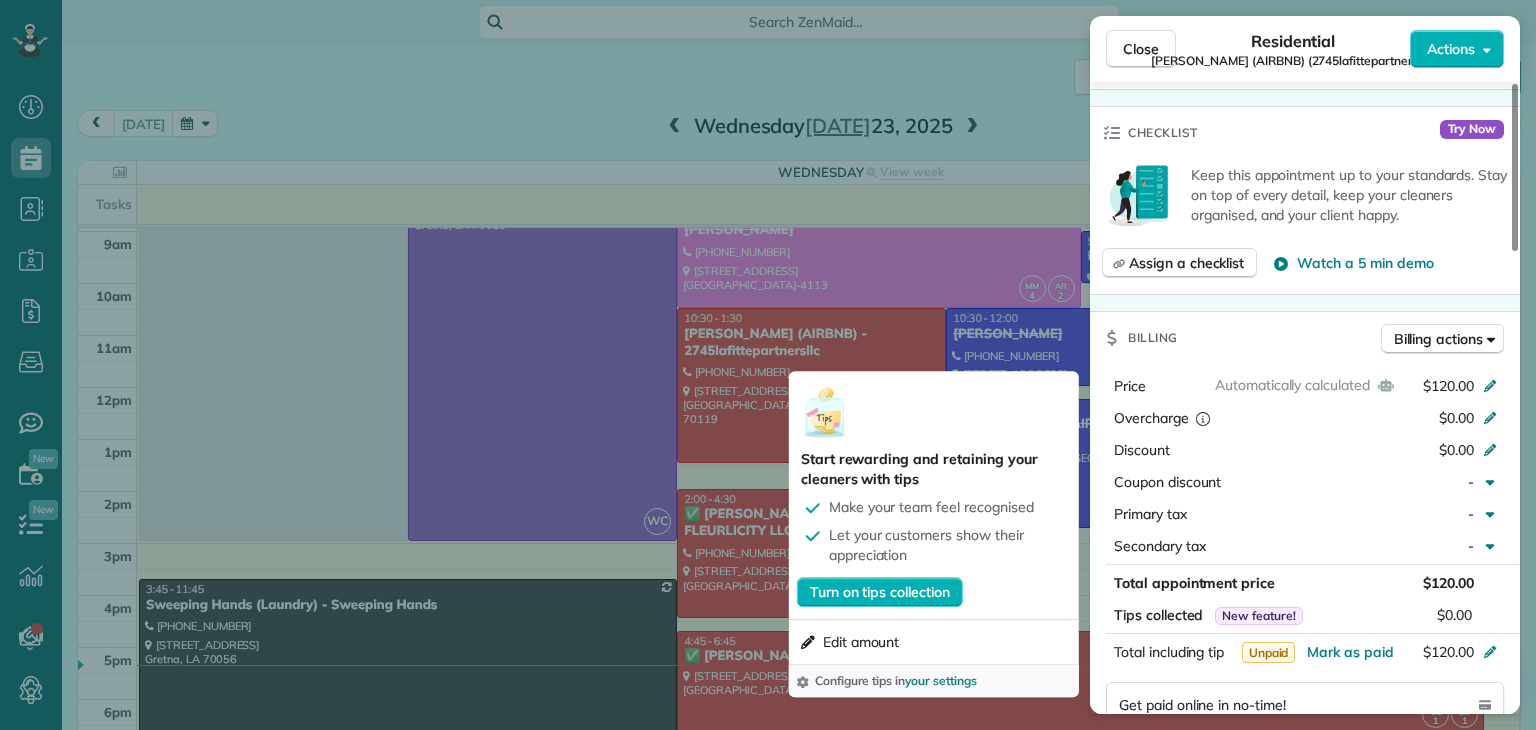 scroll, scrollTop: 600, scrollLeft: 0, axis: vertical 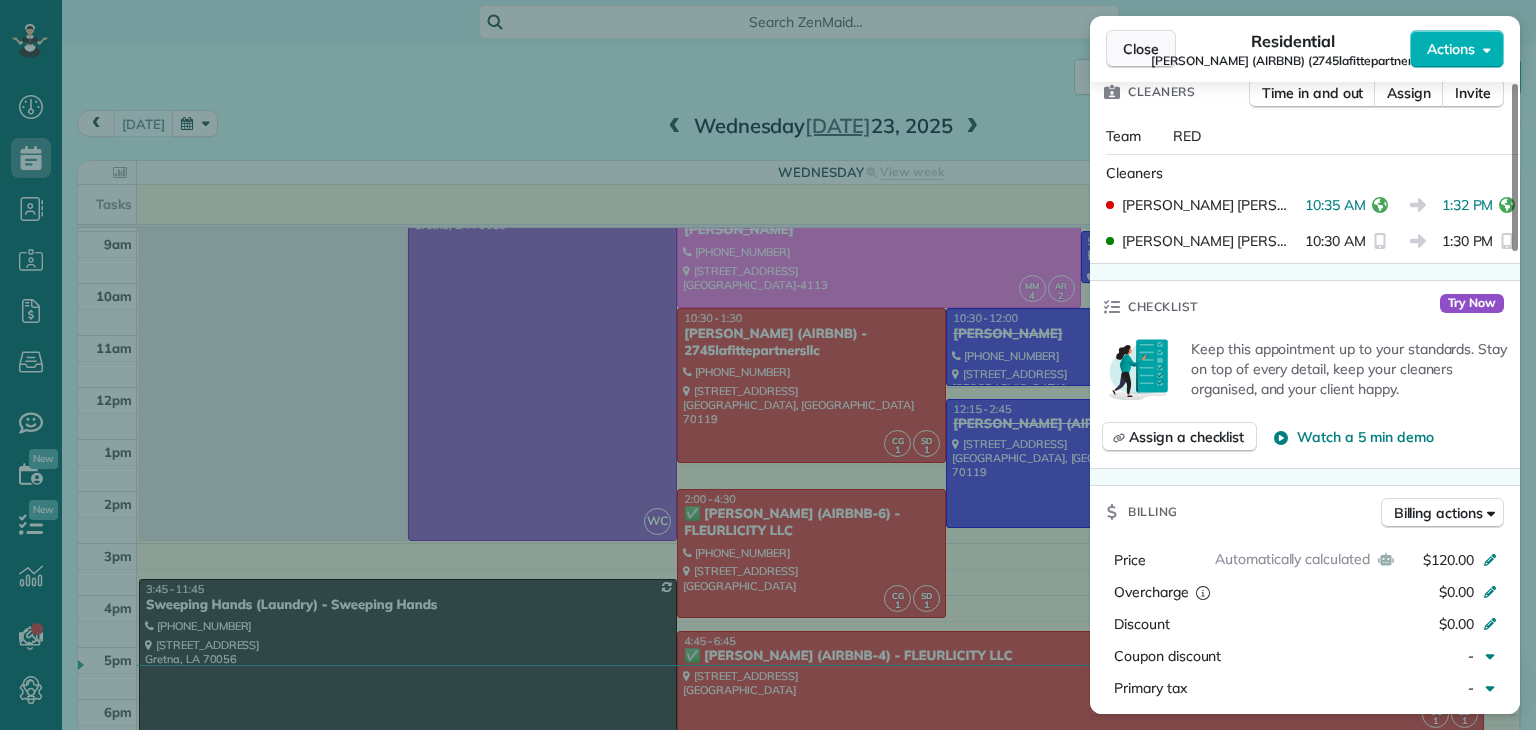 click on "Close" at bounding box center (1141, 49) 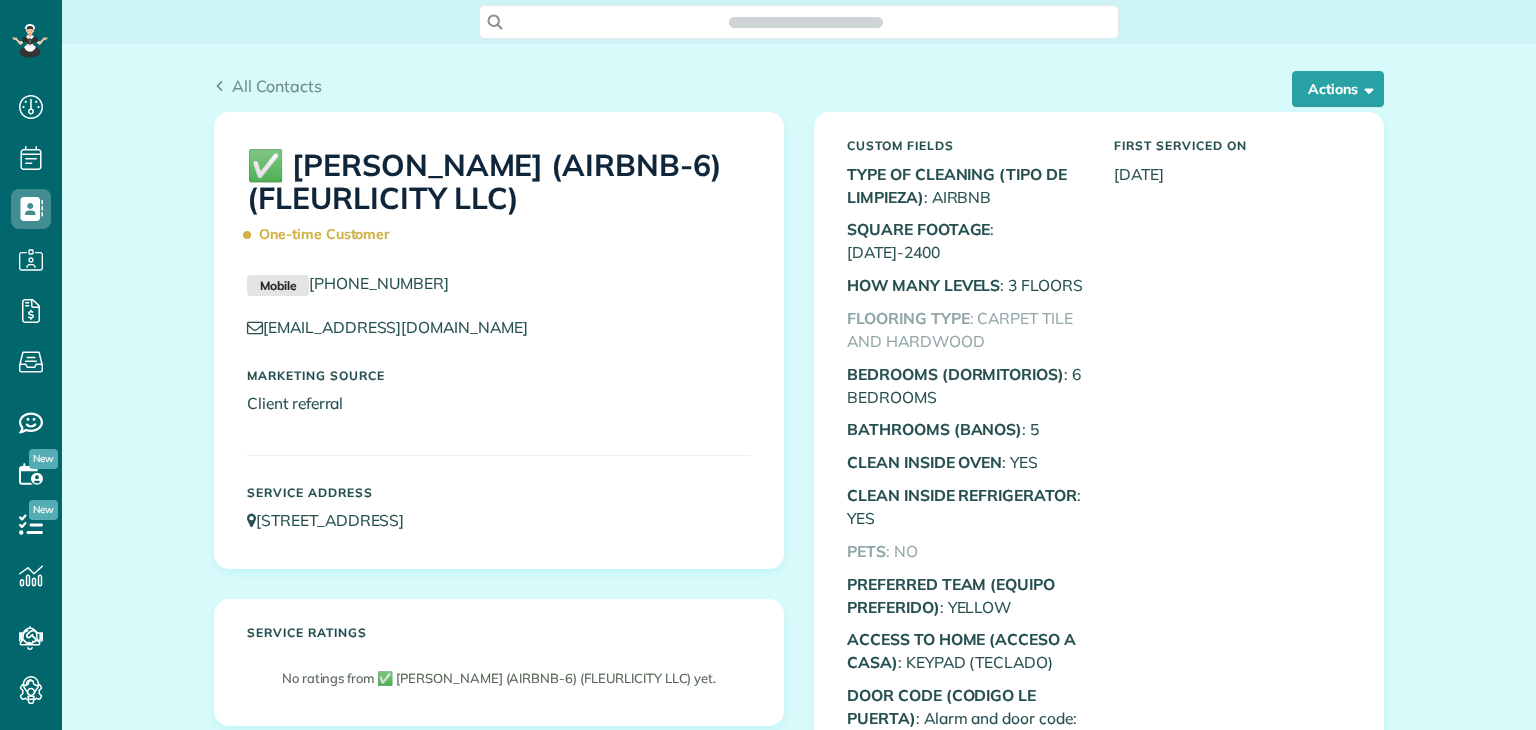 scroll, scrollTop: 0, scrollLeft: 0, axis: both 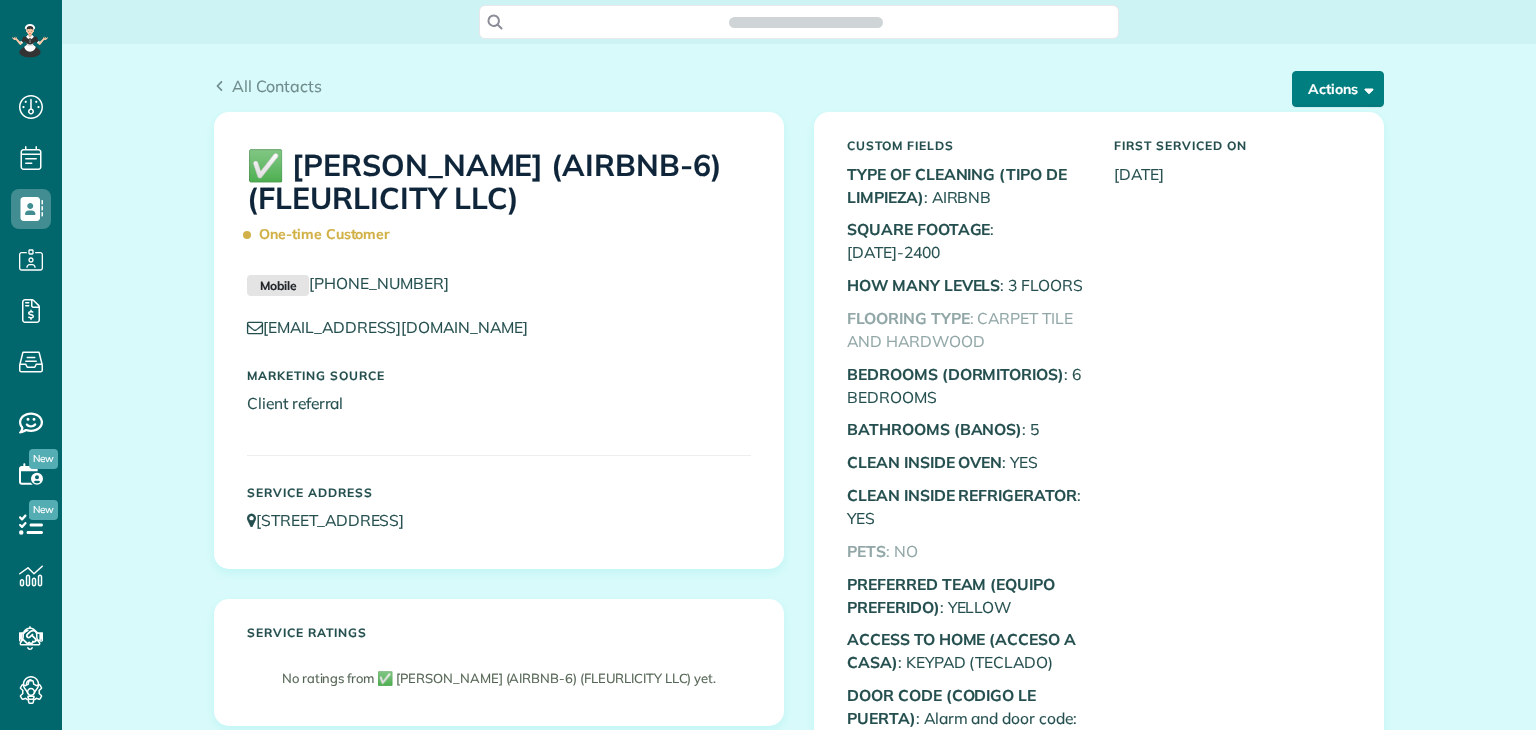 click on "Actions" at bounding box center [1338, 89] 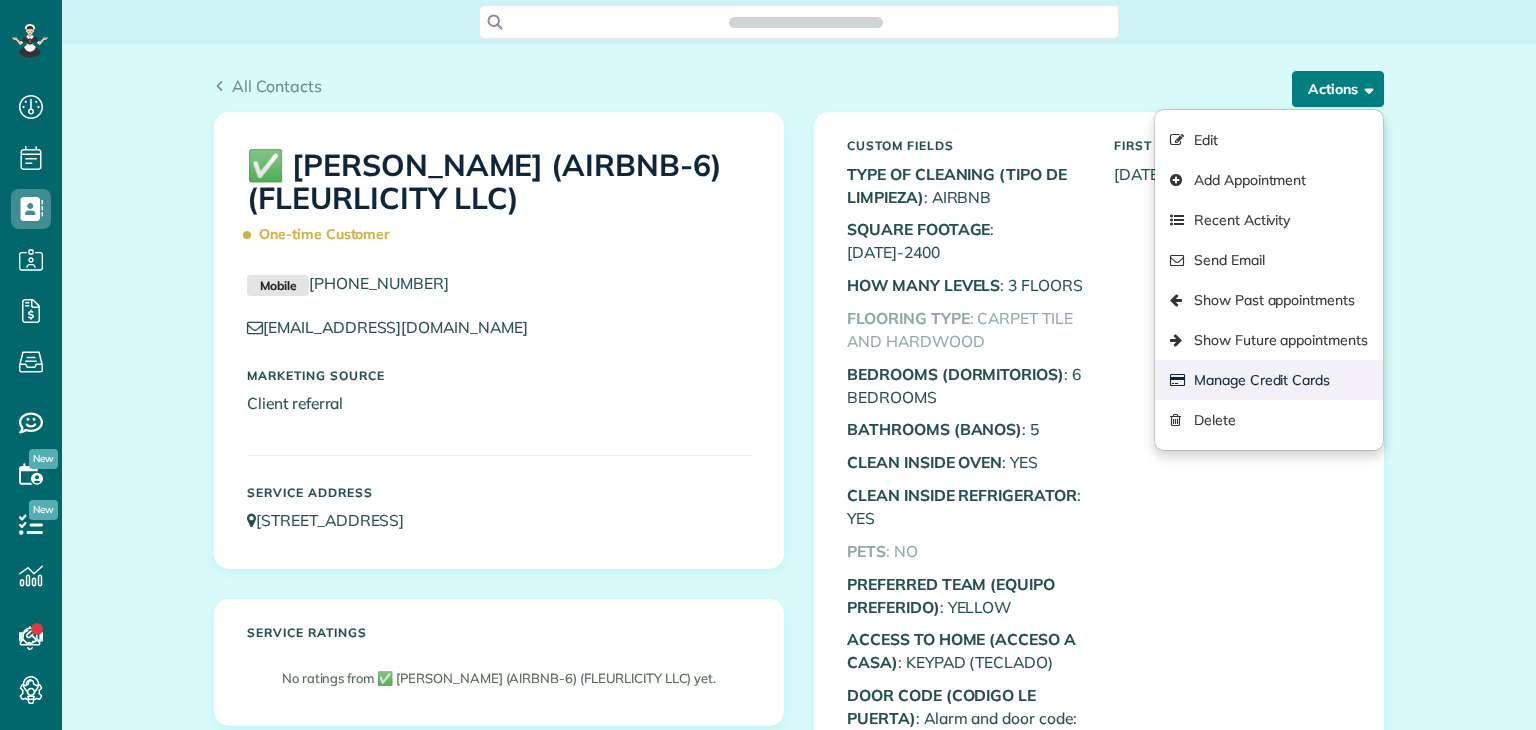 scroll, scrollTop: 729, scrollLeft: 61, axis: both 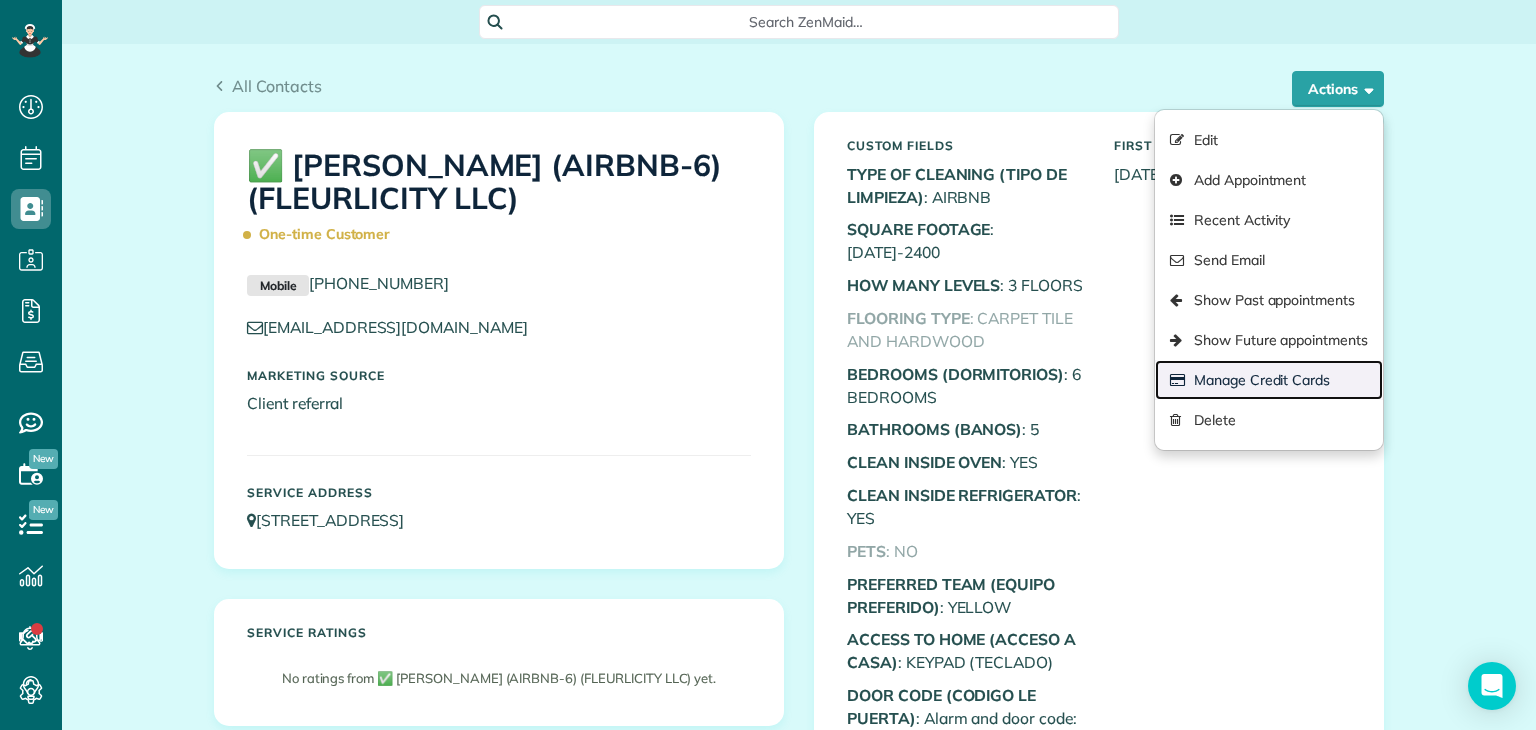 click on "Manage Credit Cards" at bounding box center [1269, 380] 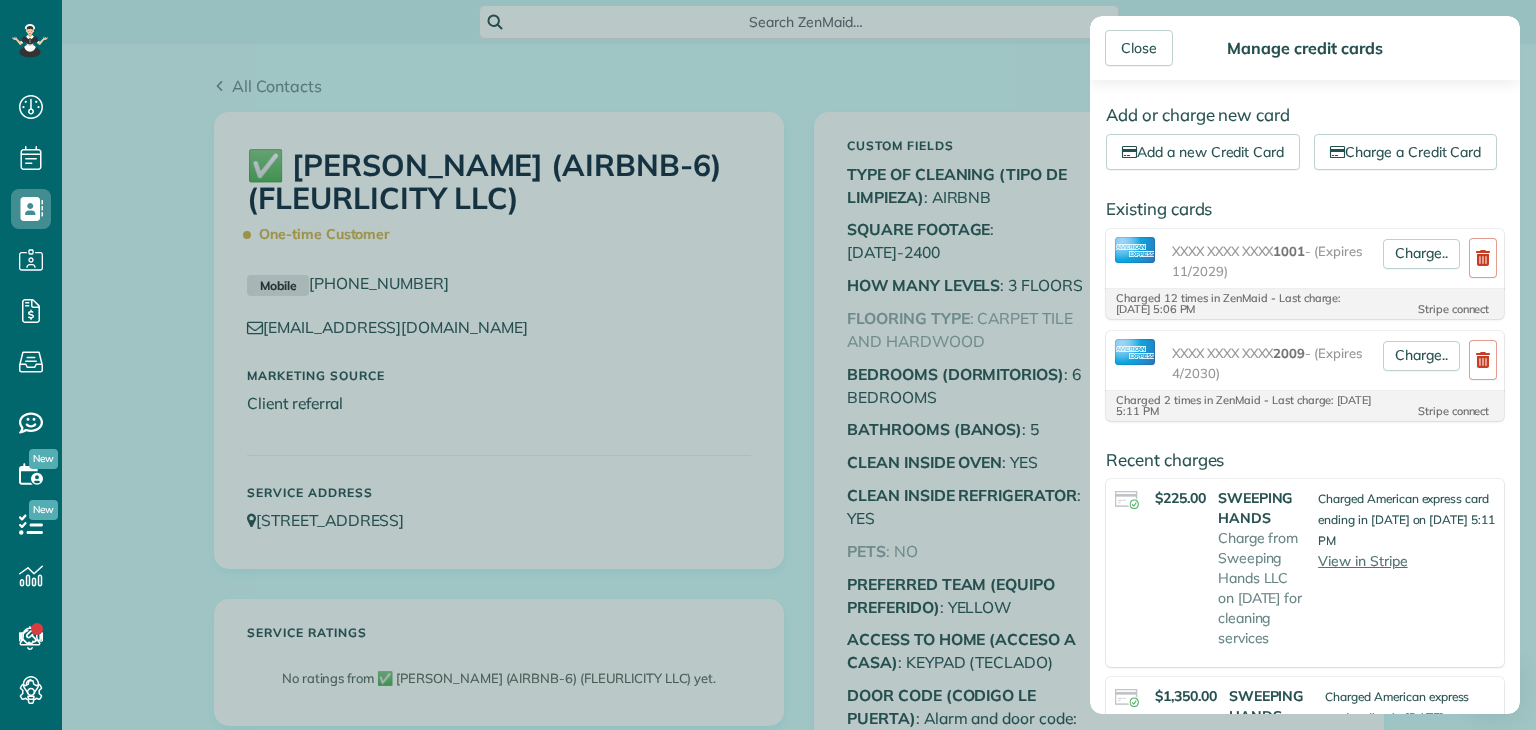 scroll, scrollTop: 200, scrollLeft: 0, axis: vertical 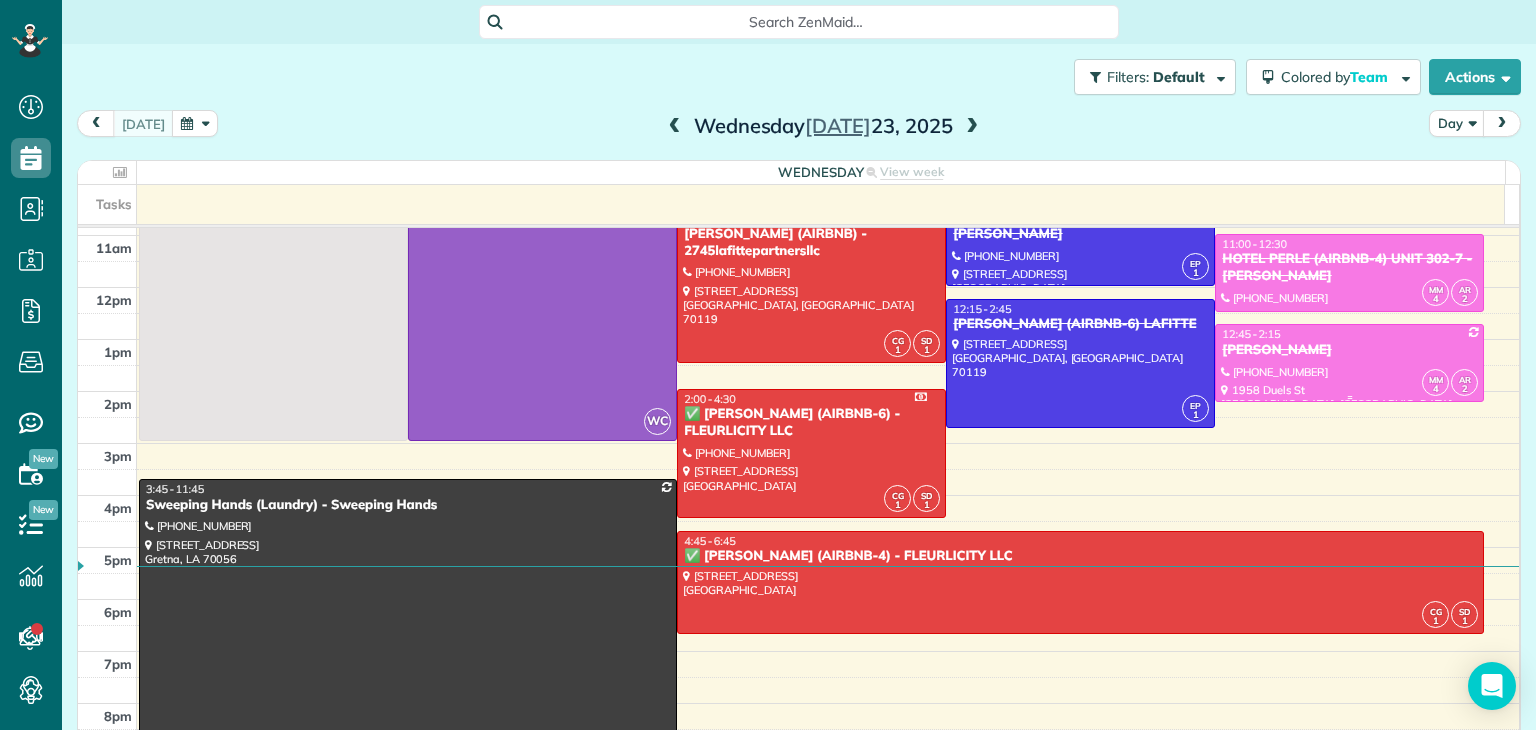 click at bounding box center (1349, 362) 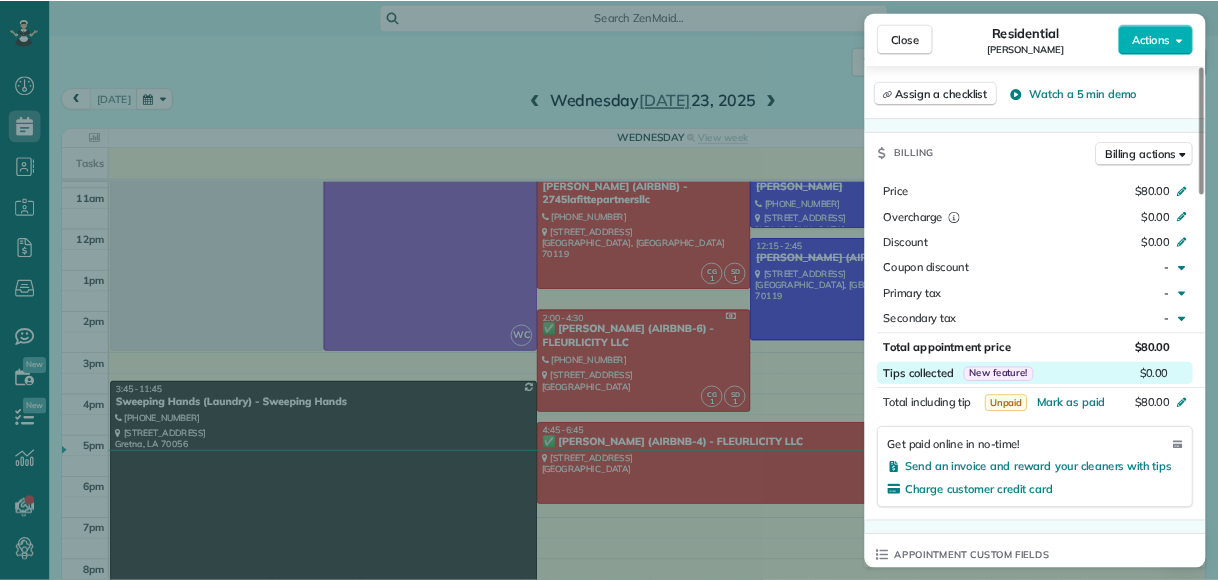 scroll, scrollTop: 1100, scrollLeft: 0, axis: vertical 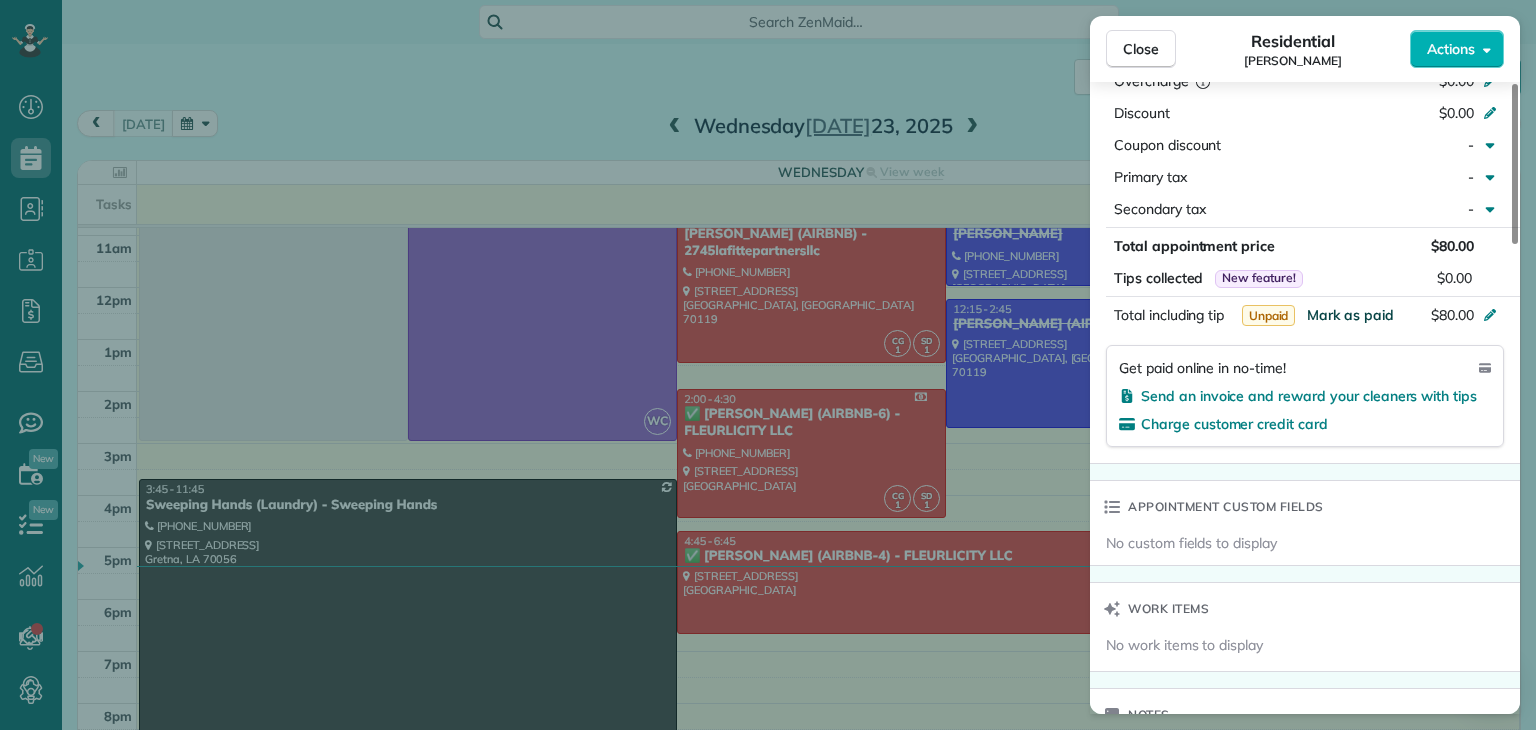 click on "Mark as paid" at bounding box center [1350, 315] 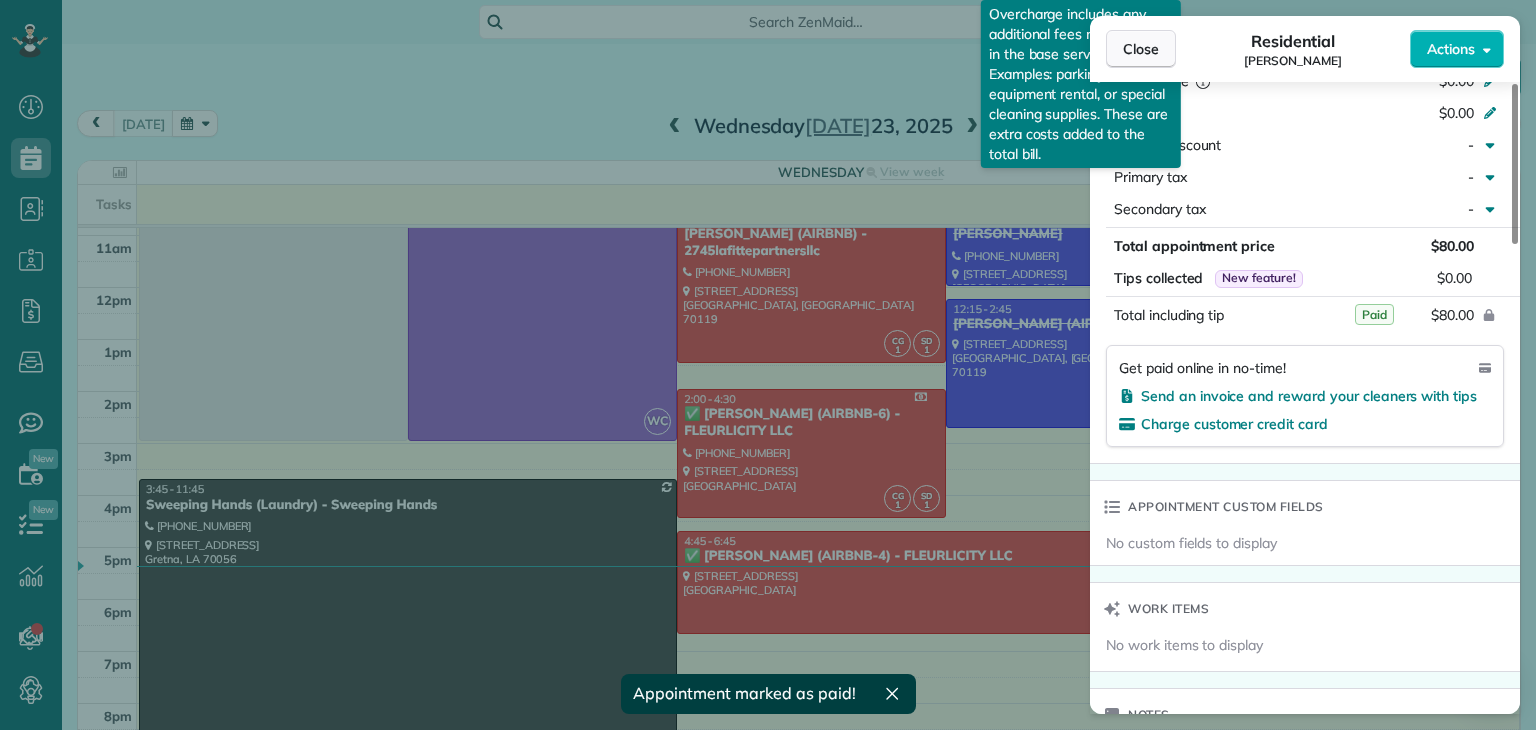 click on "Close" at bounding box center (1141, 49) 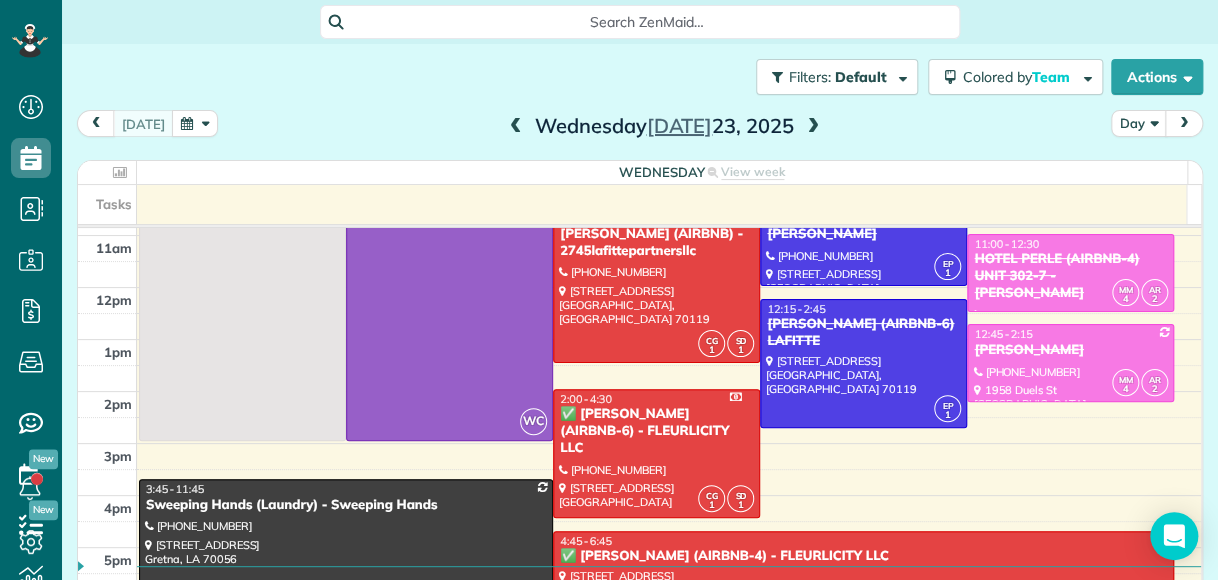 scroll, scrollTop: 580, scrollLeft: 61, axis: both 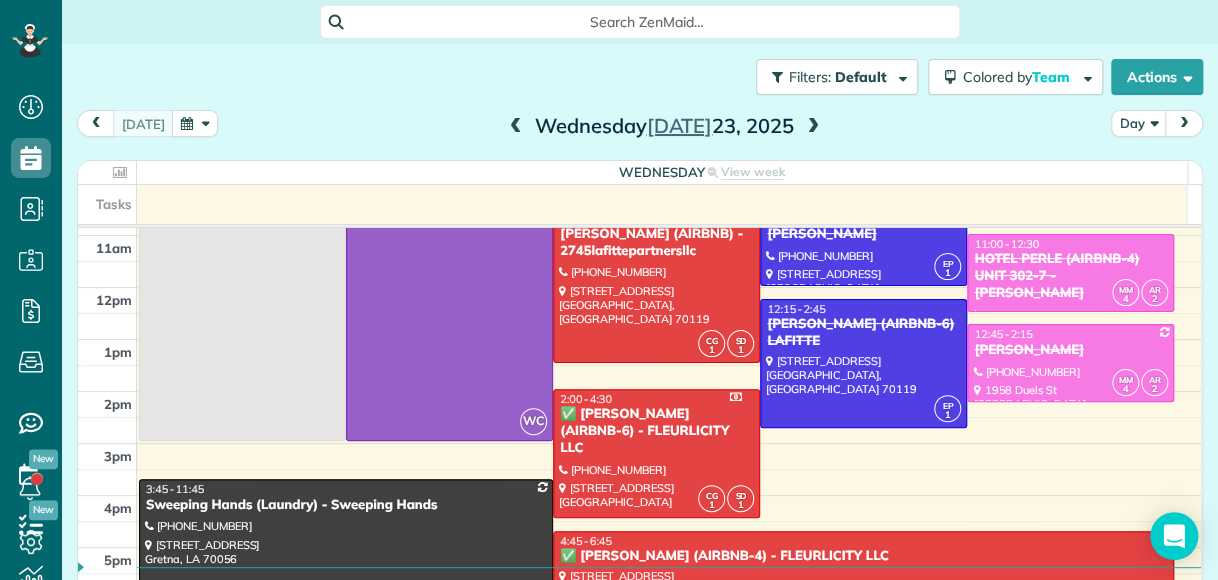 click on "Filters:   Default
Colored by  Team
Color by Cleaner
Color by Team
Color by Status
Color by Recurrence
Color by Paid/Unpaid
Filters  Default
Schedule Changes
Actions
Create Appointment
Create Task
Clock In/Out
Send Work Orders
Print Route Sheets
[DATE] Emails/Texts
View Metrics" at bounding box center [640, 292] 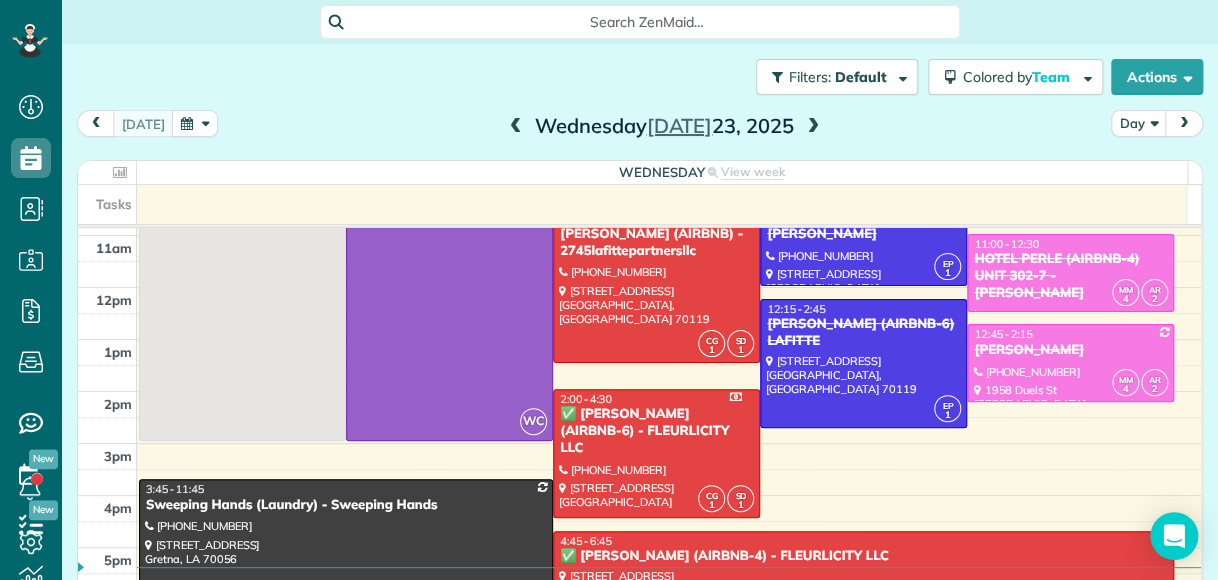 scroll, scrollTop: 26, scrollLeft: 0, axis: vertical 